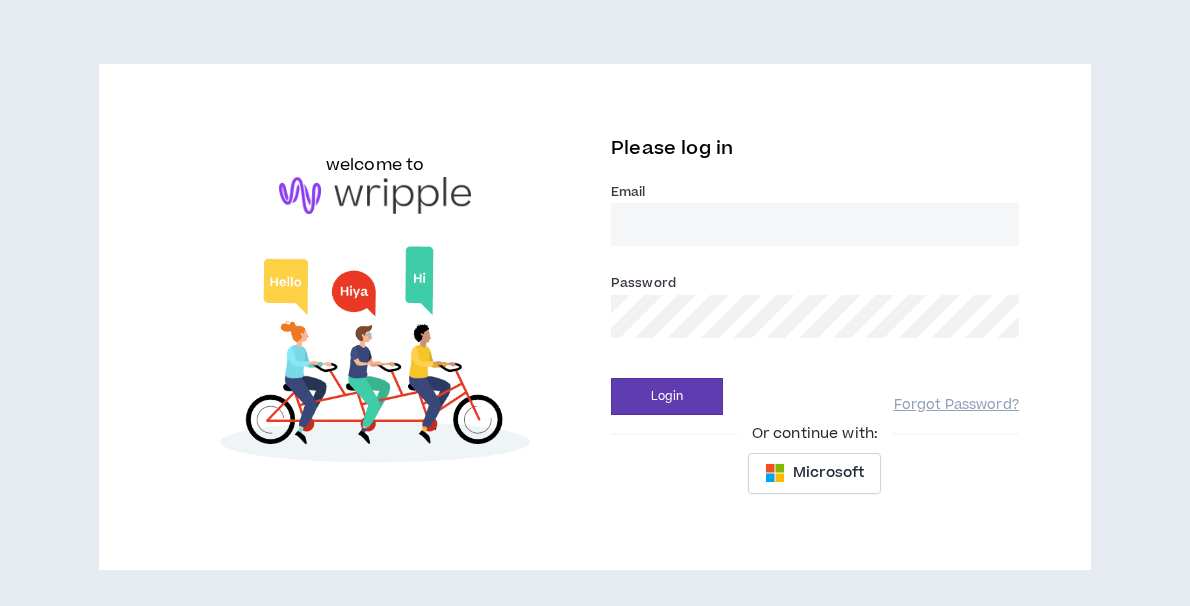 scroll, scrollTop: 0, scrollLeft: 0, axis: both 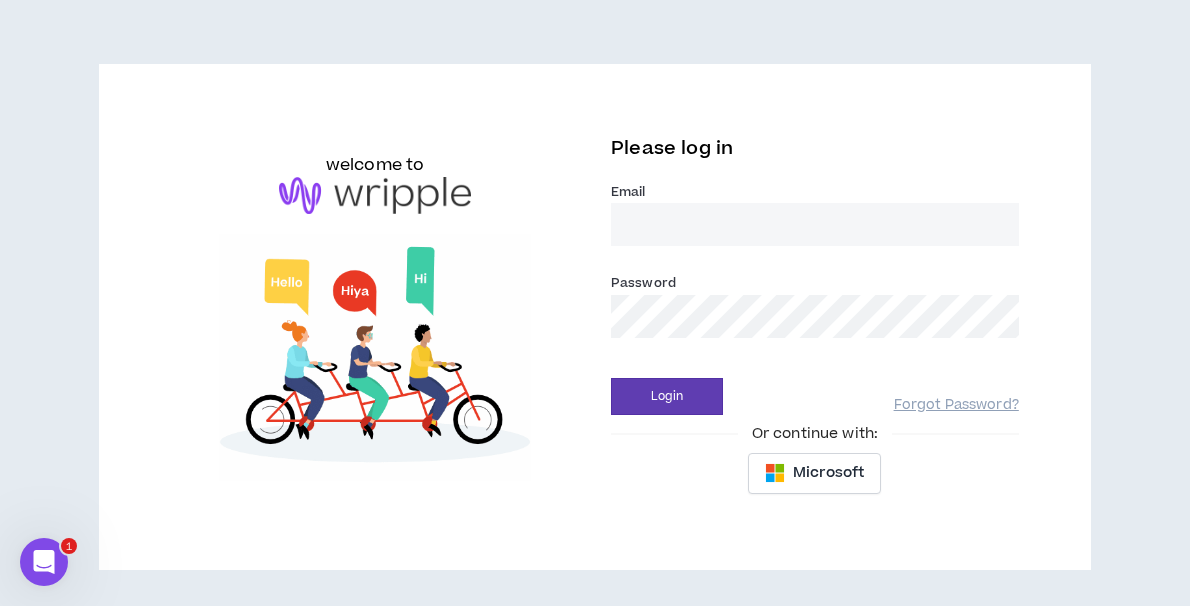 type on "[EMAIL_ADDRESS][DOMAIN_NAME]" 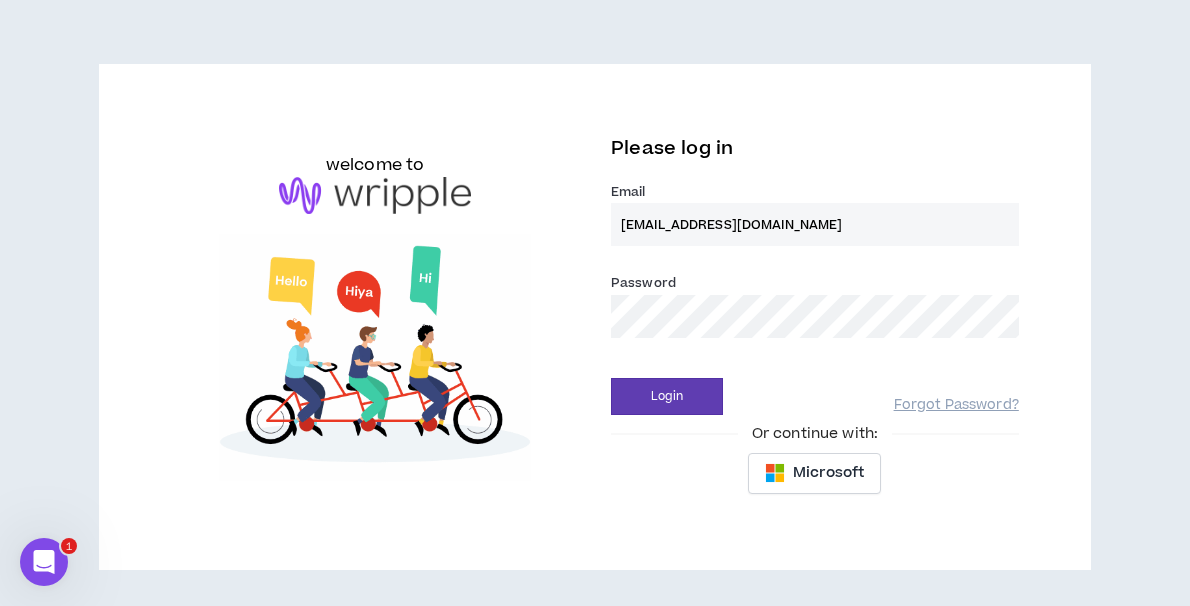 click on "Login" at bounding box center (667, 396) 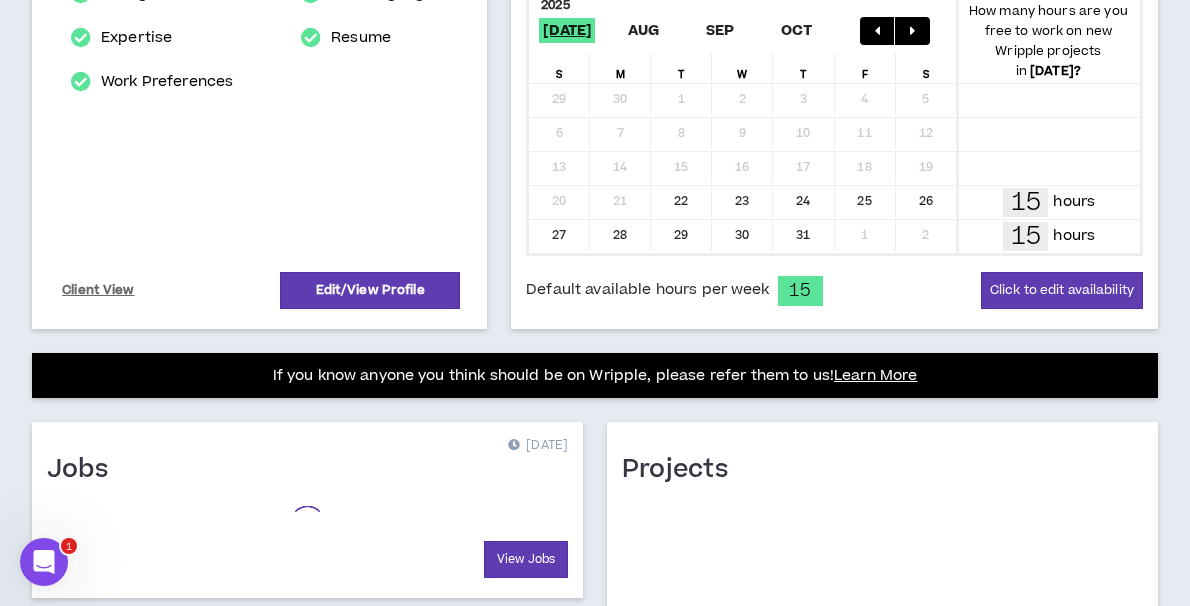 scroll, scrollTop: 509, scrollLeft: 0, axis: vertical 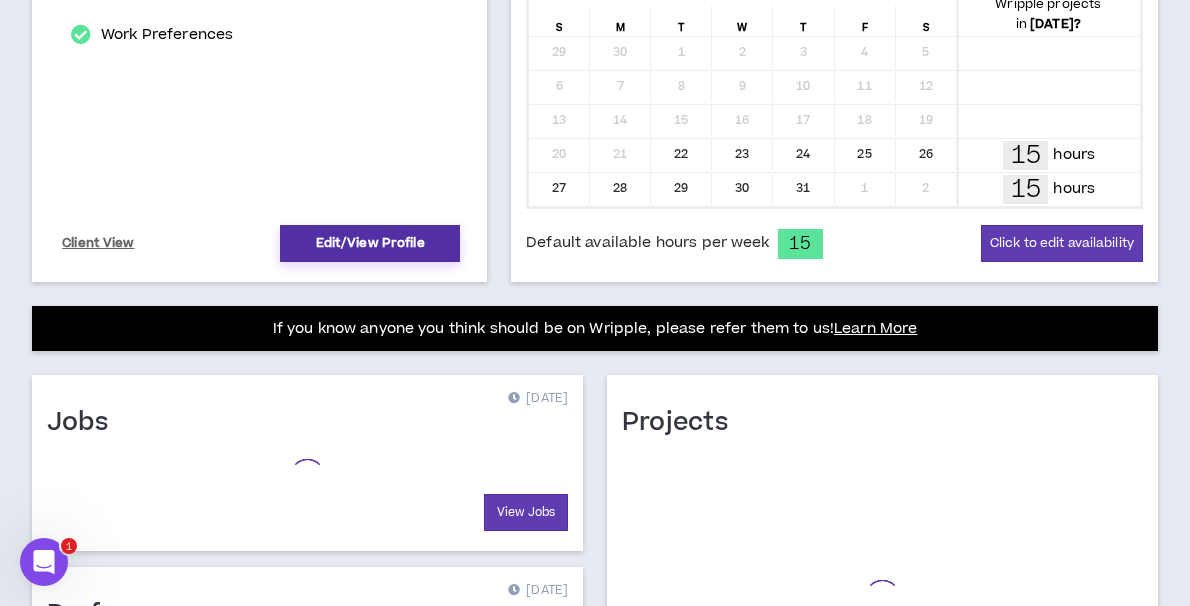 click on "Edit/View Profile" at bounding box center (370, 243) 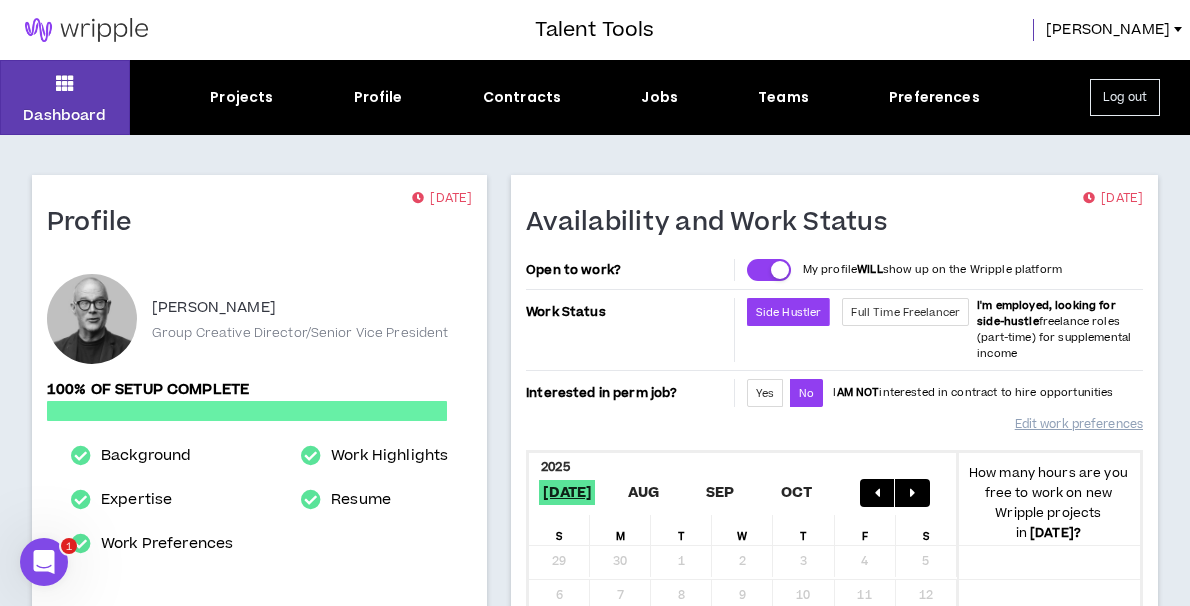 select on "*" 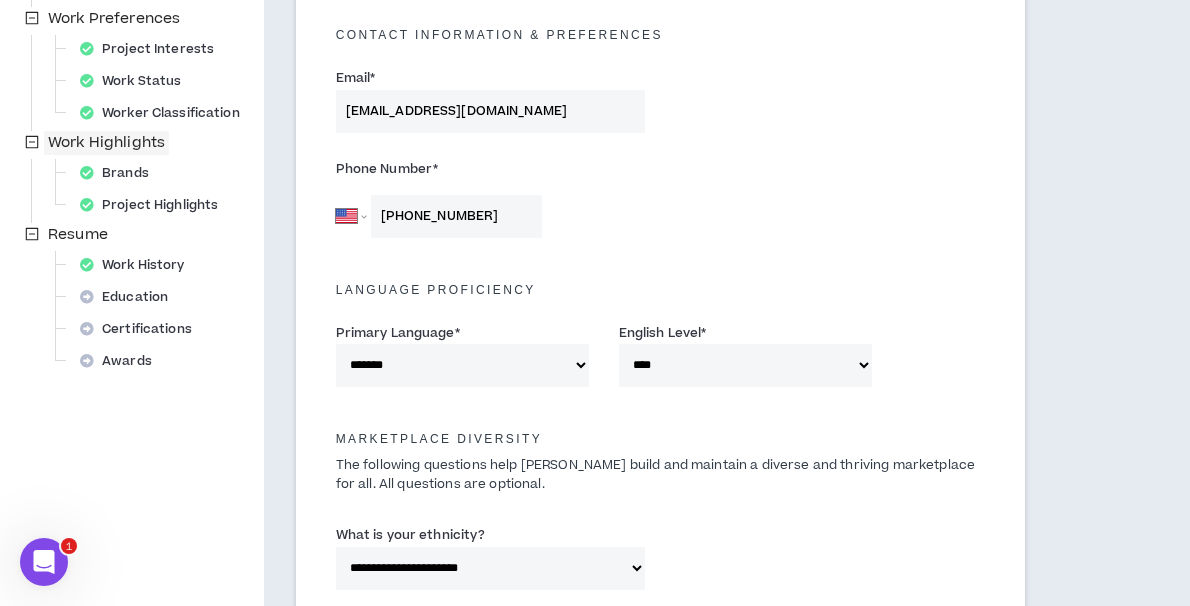 scroll, scrollTop: 615, scrollLeft: 0, axis: vertical 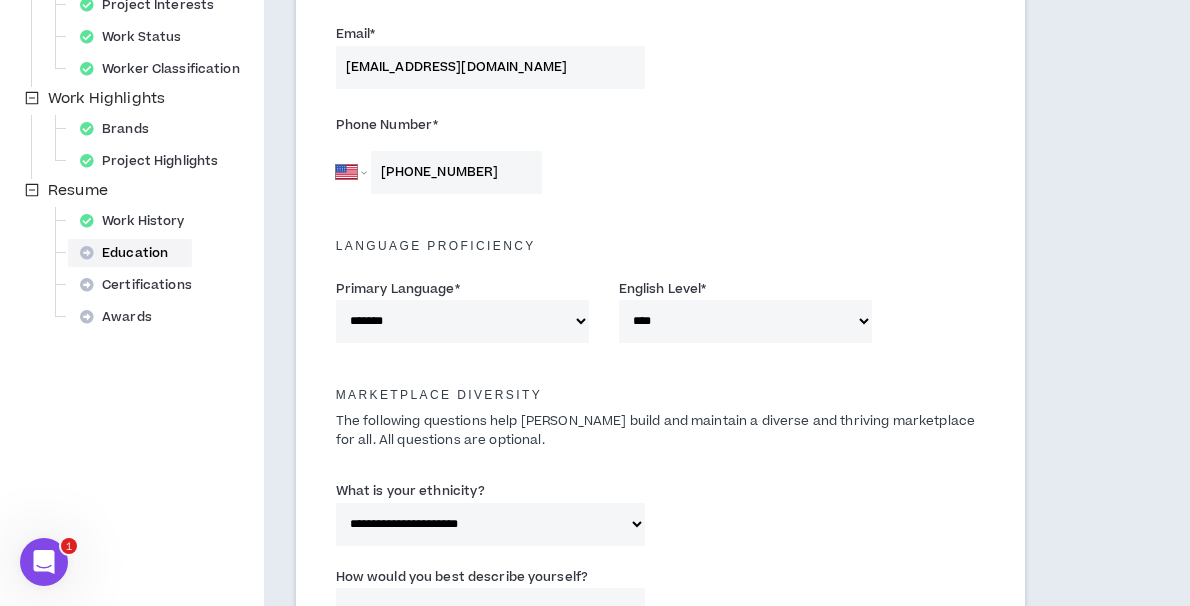 click on "Education" at bounding box center (130, 253) 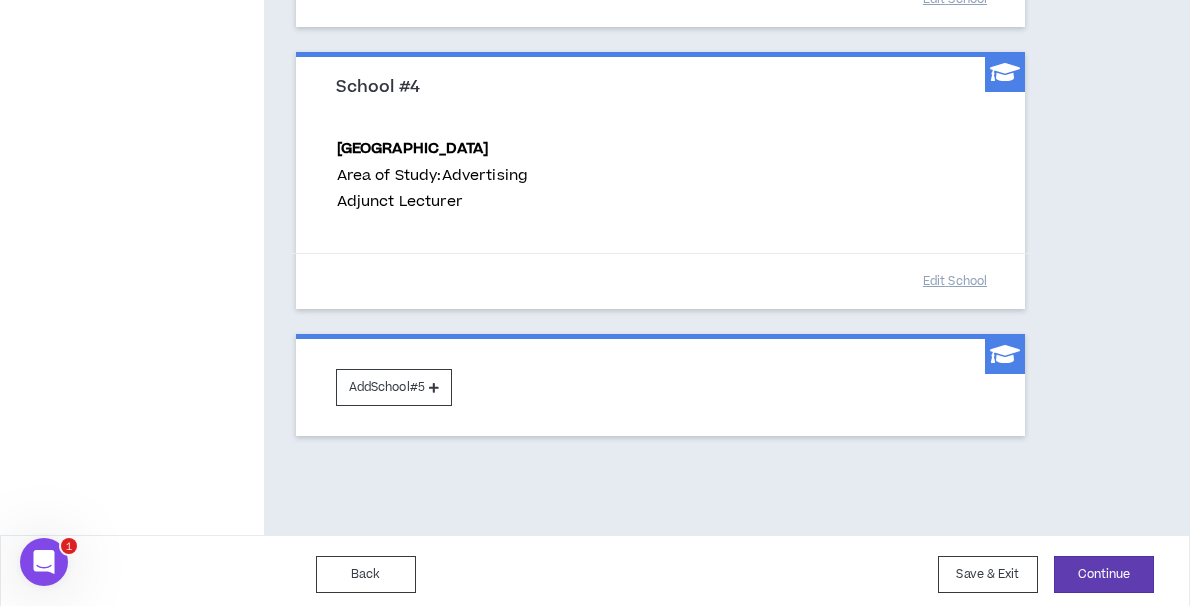 scroll, scrollTop: 1014, scrollLeft: 0, axis: vertical 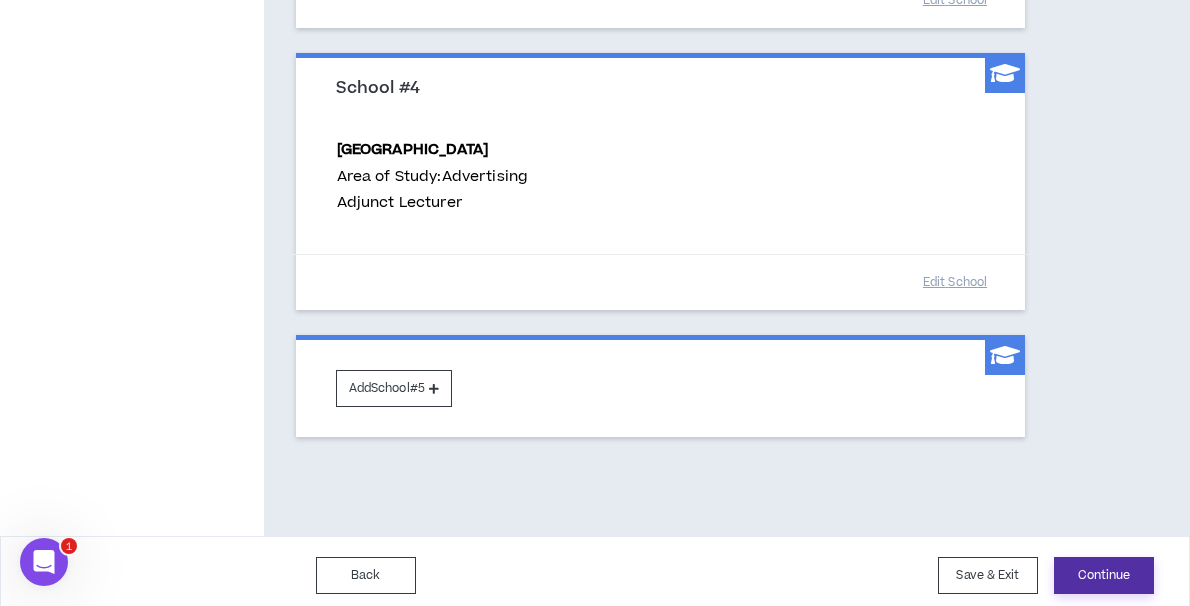click on "Continue" at bounding box center (1104, 575) 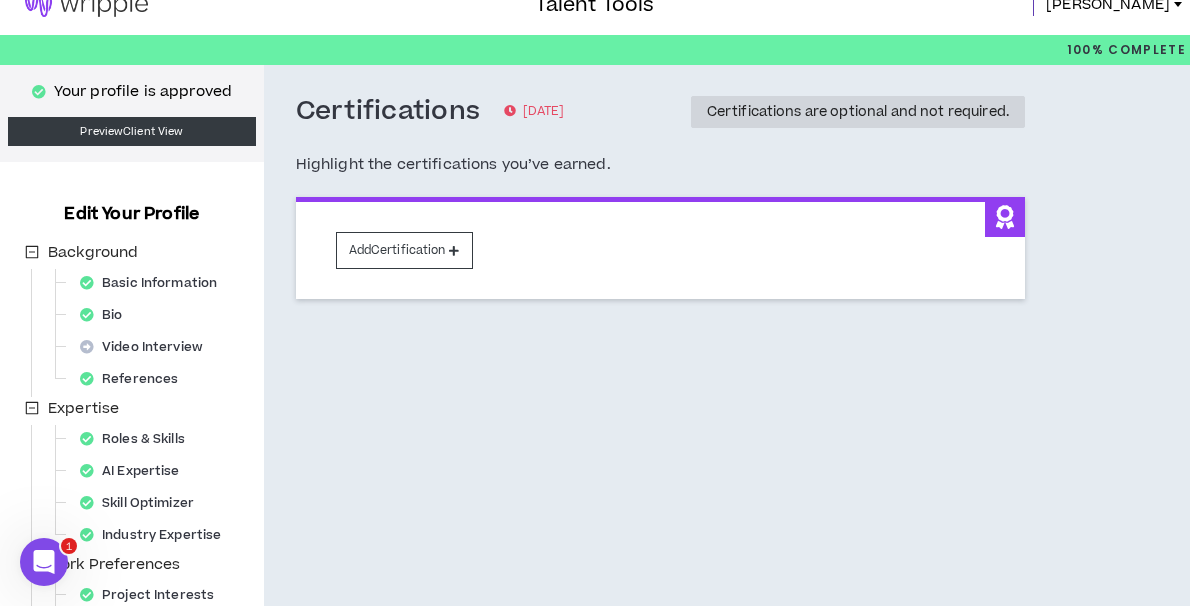 scroll, scrollTop: 0, scrollLeft: 0, axis: both 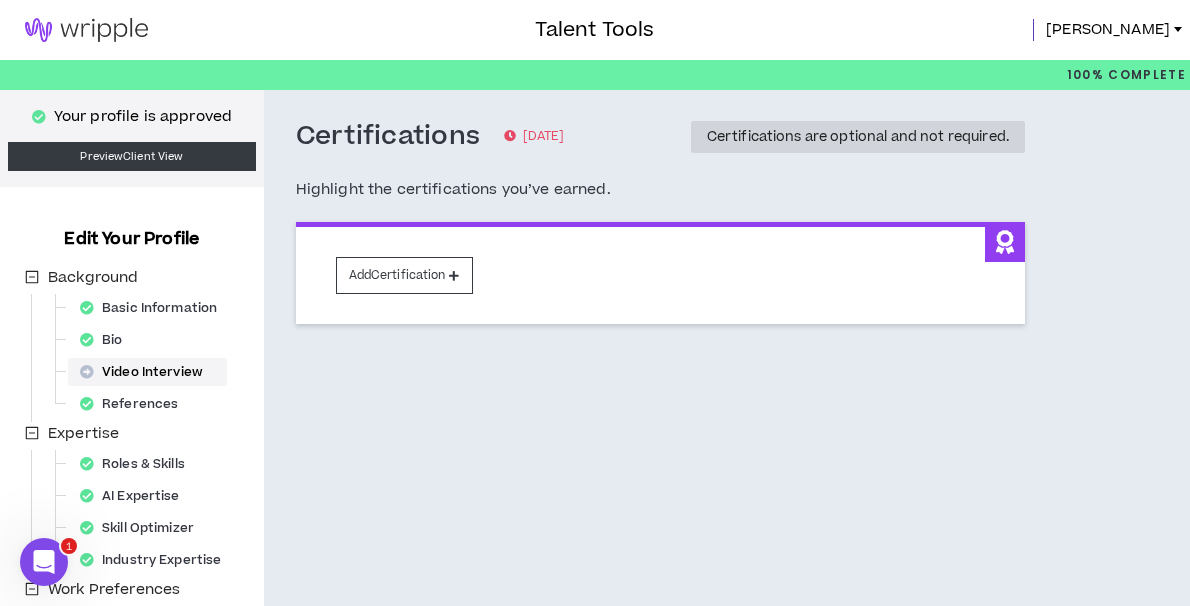 click on "Video Interview" at bounding box center [147, 372] 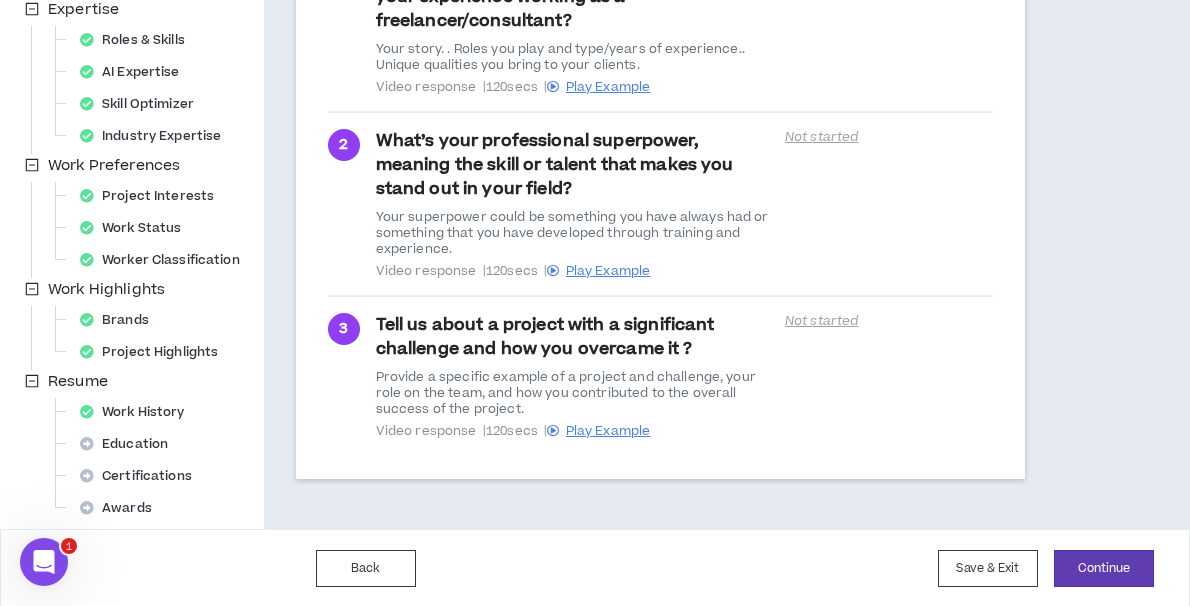 scroll, scrollTop: 423, scrollLeft: 0, axis: vertical 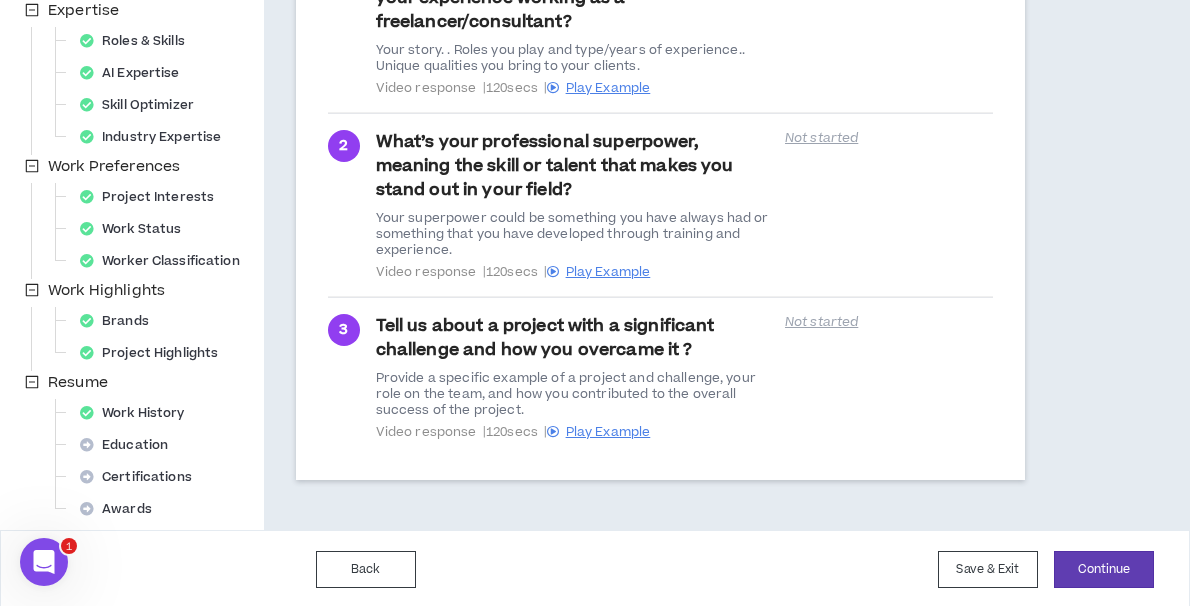 drag, startPoint x: 1091, startPoint y: 560, endPoint x: 1083, endPoint y: 534, distance: 27.202942 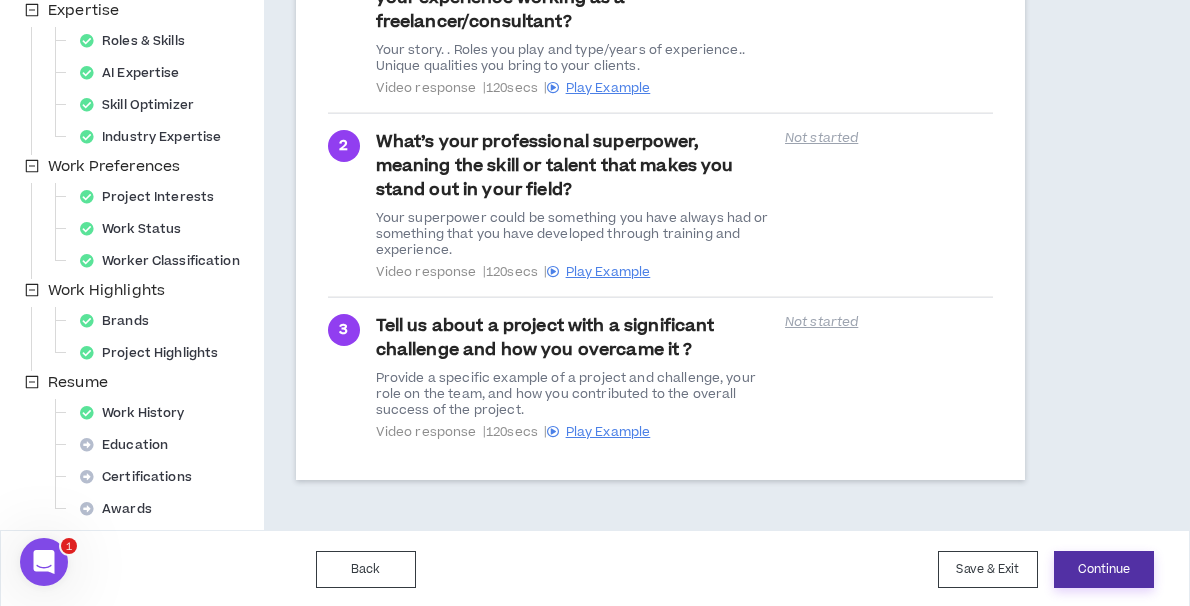 drag, startPoint x: 1086, startPoint y: 565, endPoint x: 1078, endPoint y: 549, distance: 17.888544 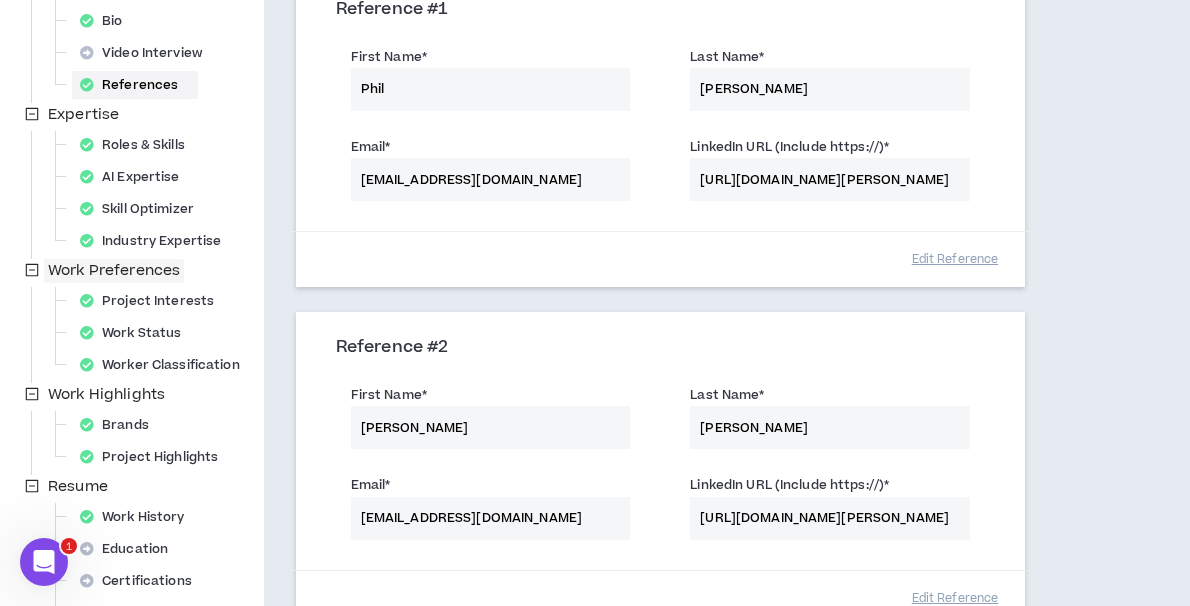 scroll, scrollTop: 491, scrollLeft: 0, axis: vertical 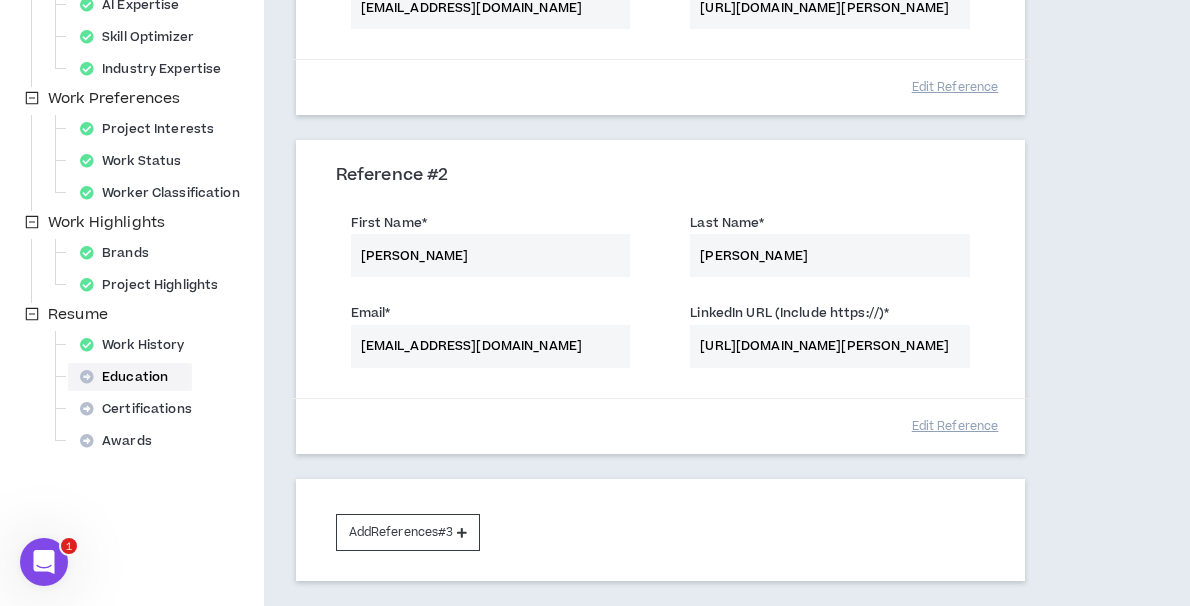 click on "Education" at bounding box center [130, 377] 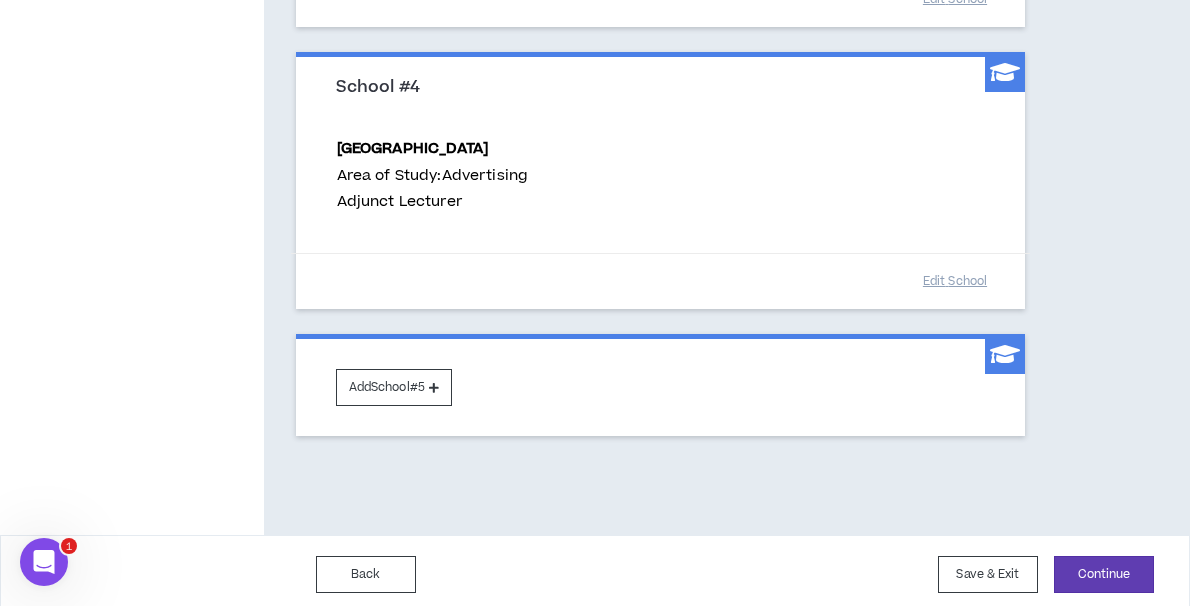 scroll, scrollTop: 1014, scrollLeft: 0, axis: vertical 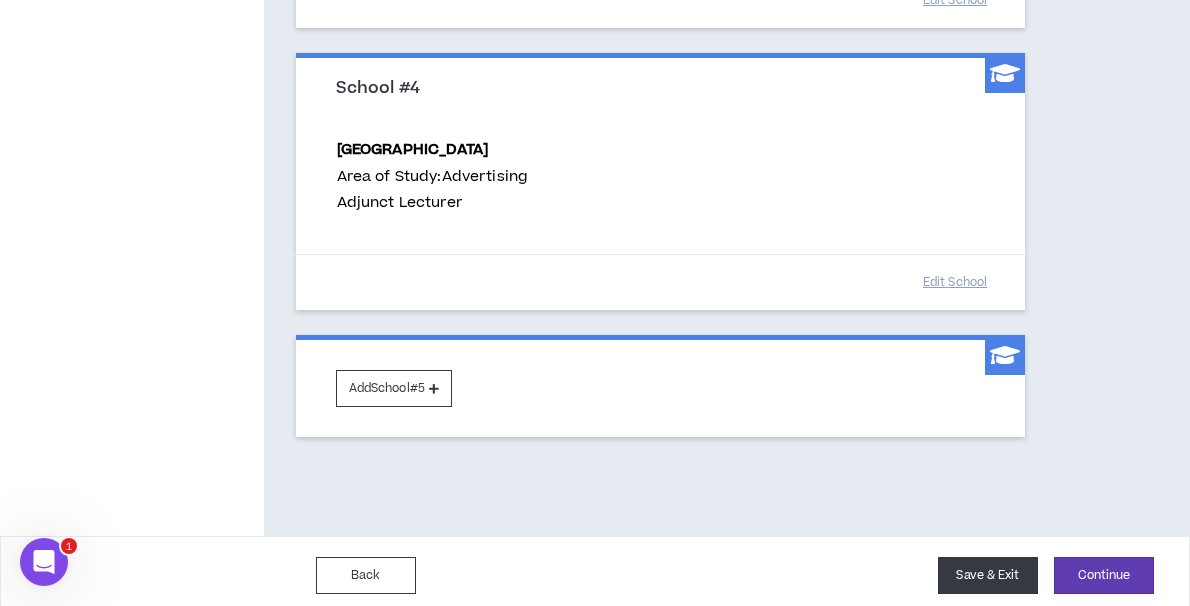 click on "Save & Exit" at bounding box center [988, 575] 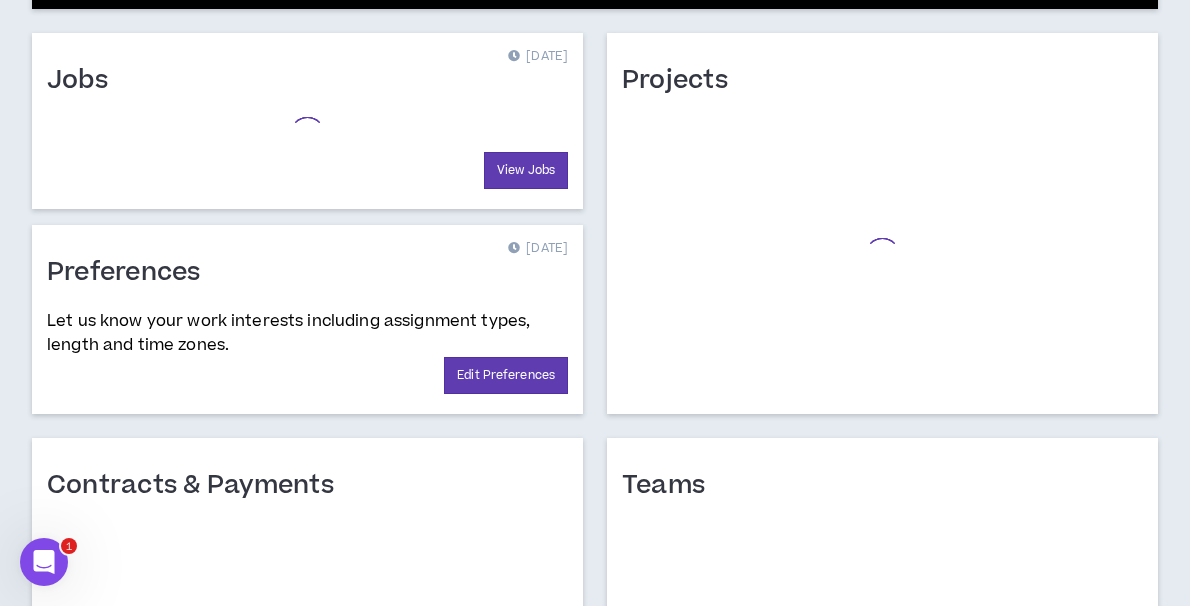 scroll, scrollTop: 658, scrollLeft: 0, axis: vertical 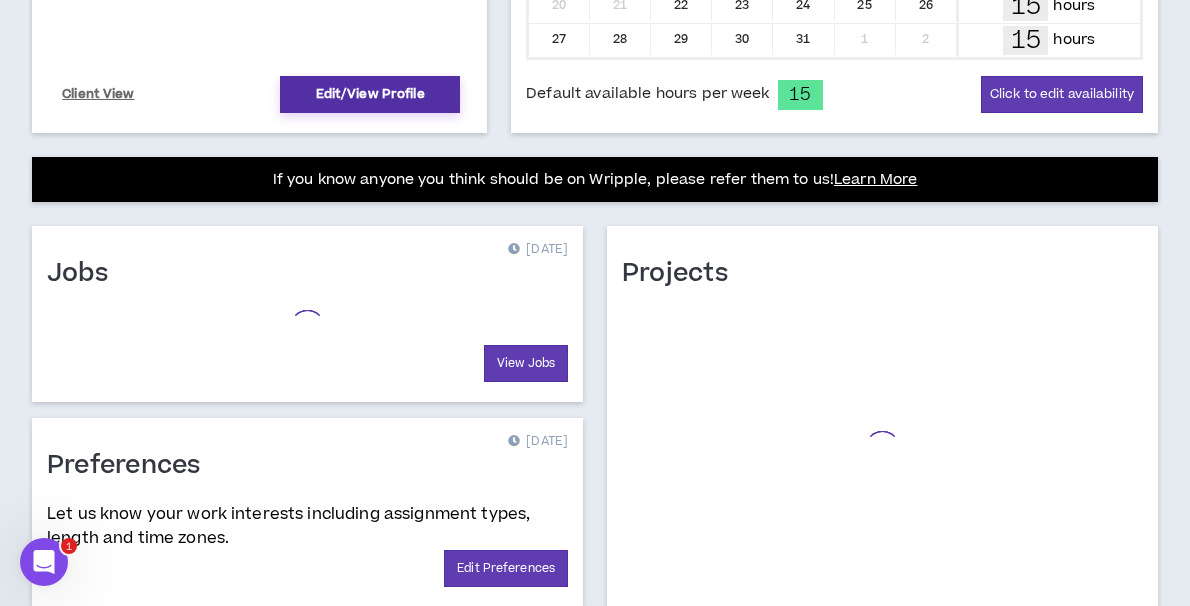 click on "Edit/View Profile" at bounding box center [370, 94] 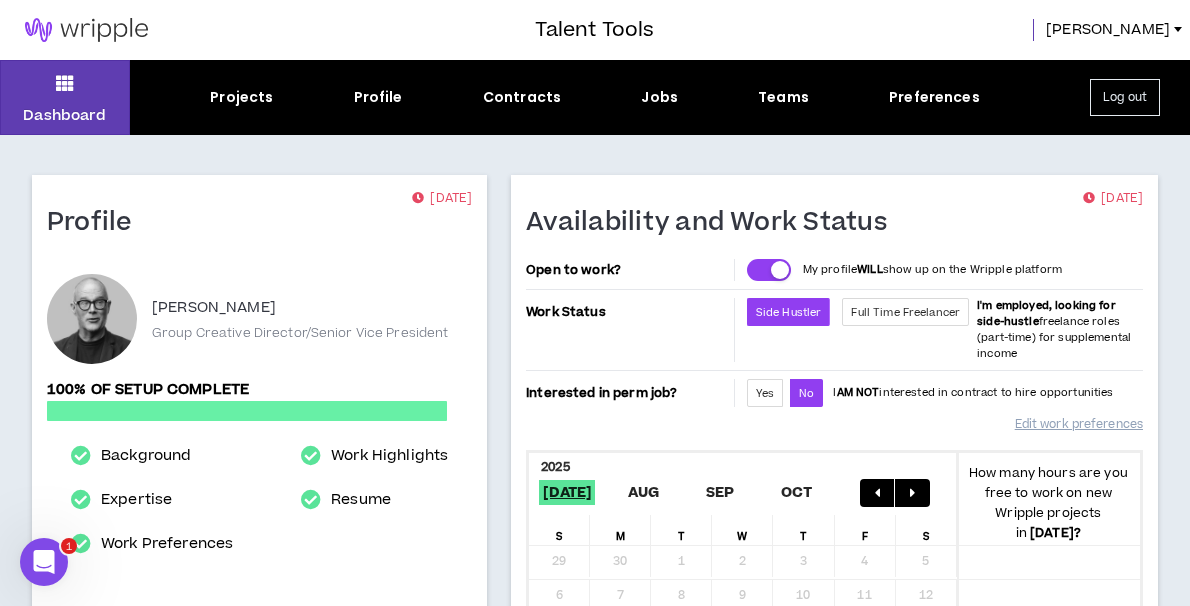 select on "*" 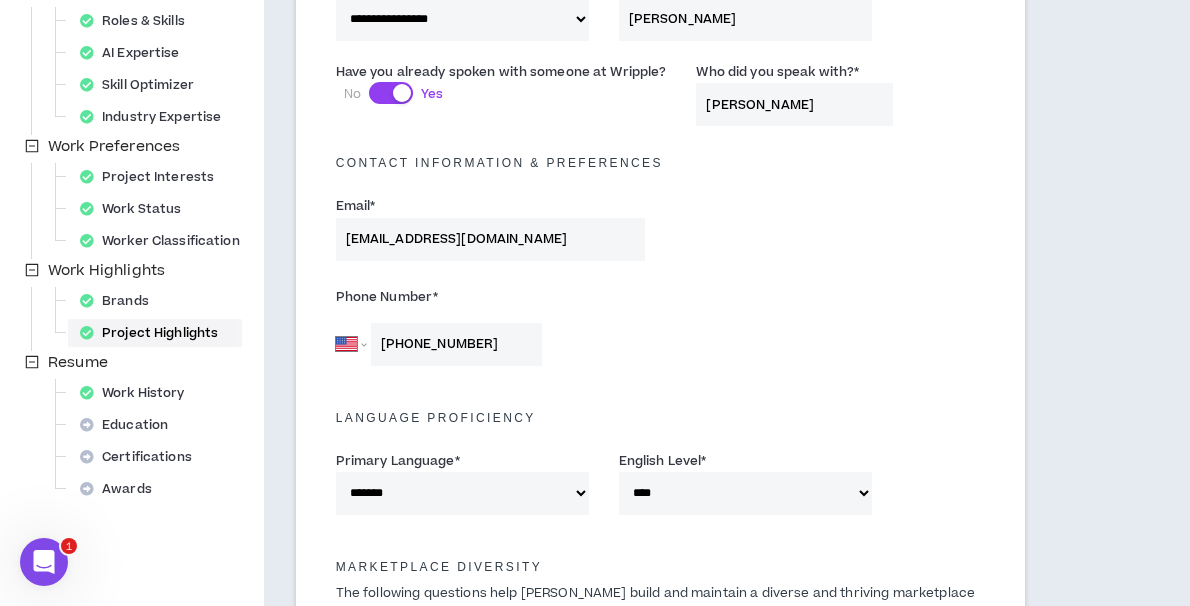 scroll, scrollTop: 541, scrollLeft: 0, axis: vertical 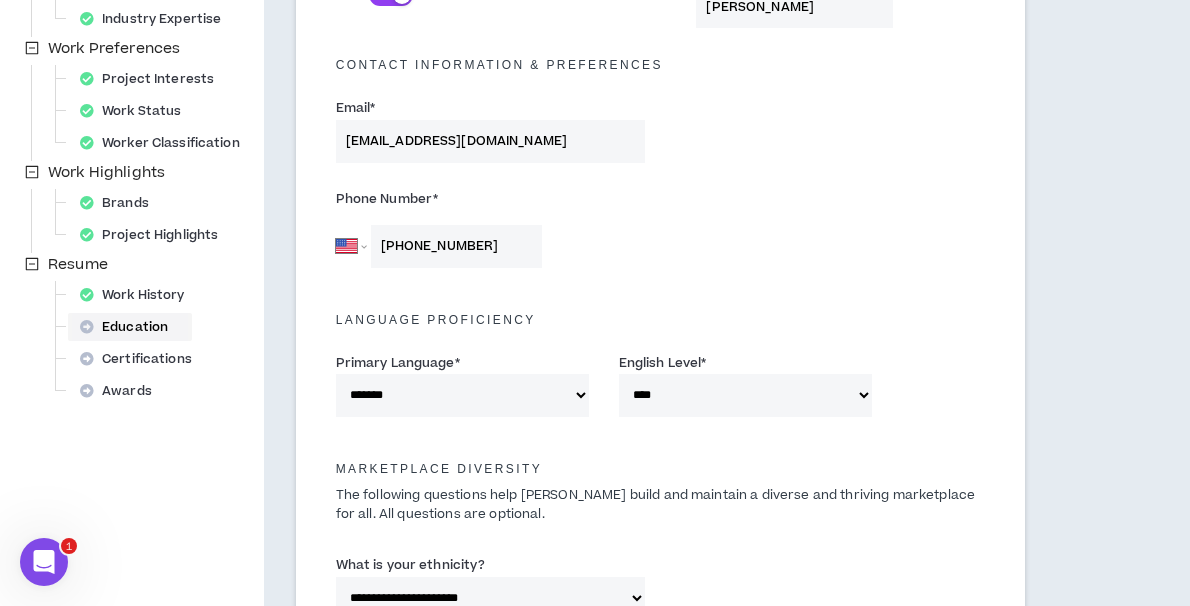 click on "Education" at bounding box center (130, 327) 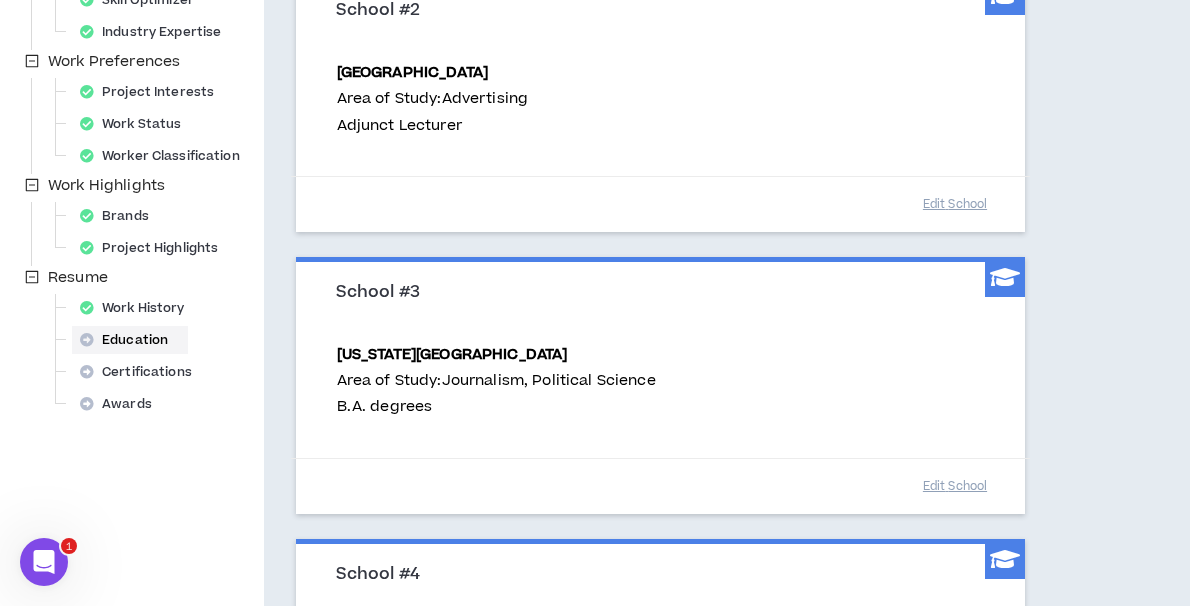 scroll, scrollTop: 519, scrollLeft: 0, axis: vertical 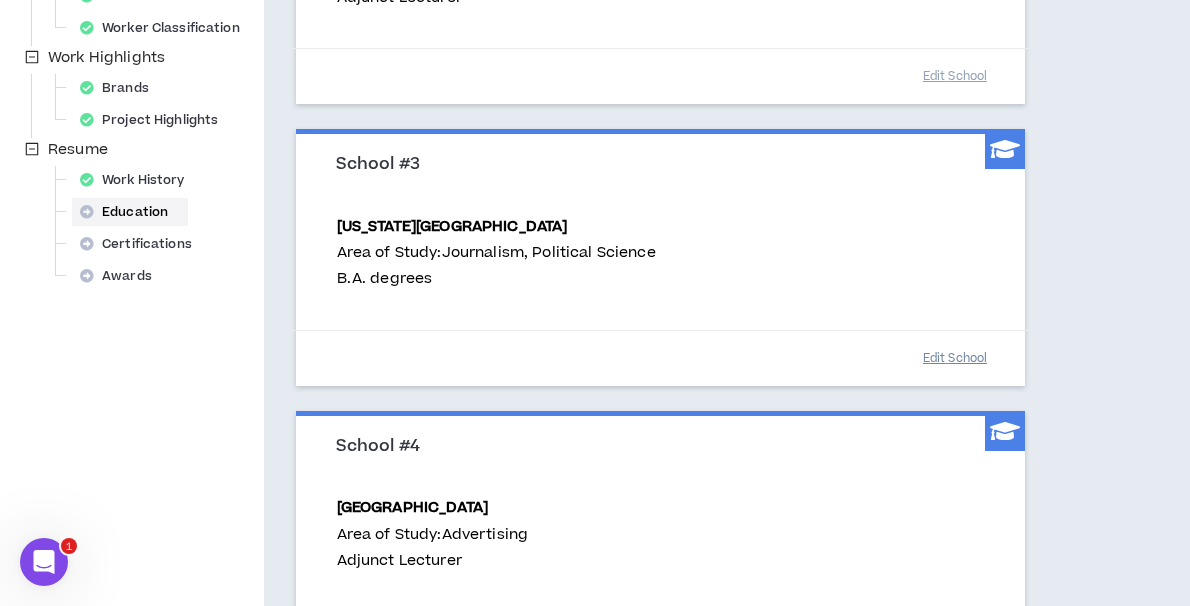 click on "Edit   School" at bounding box center (955, 358) 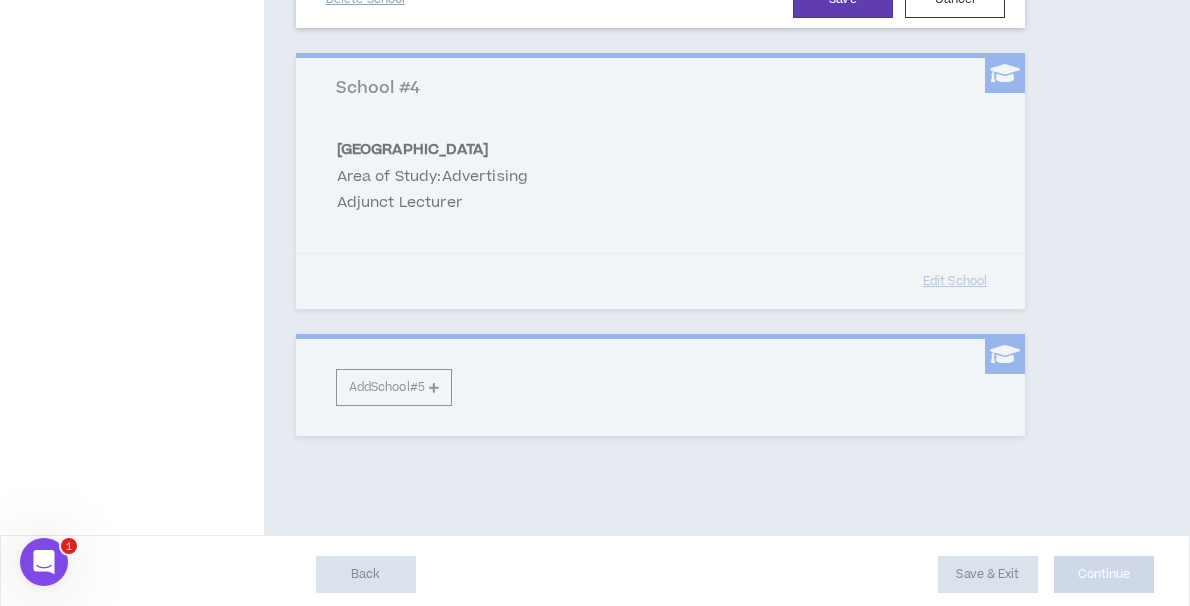 scroll, scrollTop: 1329, scrollLeft: 0, axis: vertical 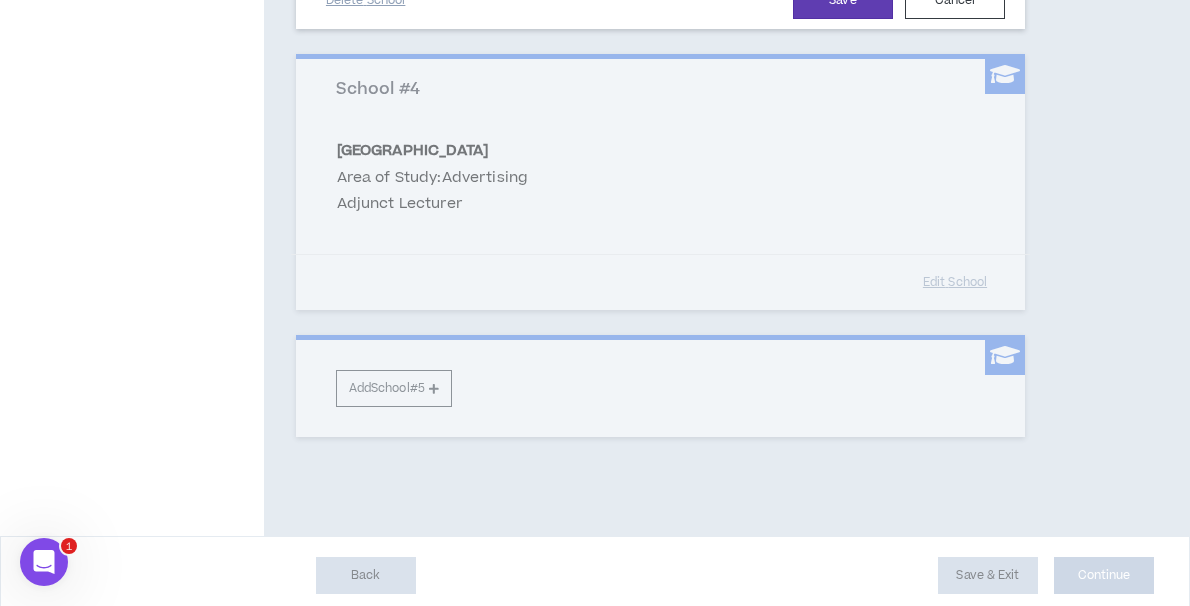 click on "Your profile is approved Preview   Client View Edit Your Profile Background Basic Information Bio Video Interview References Expertise Roles & Skills AI Expertise Skill Optimizer Industry Expertise Work Preferences Project Interests Work Status Worker Classification Work Highlights Brands Project Highlights Resume Work History Education Certifications Awards" at bounding box center [132, -352] 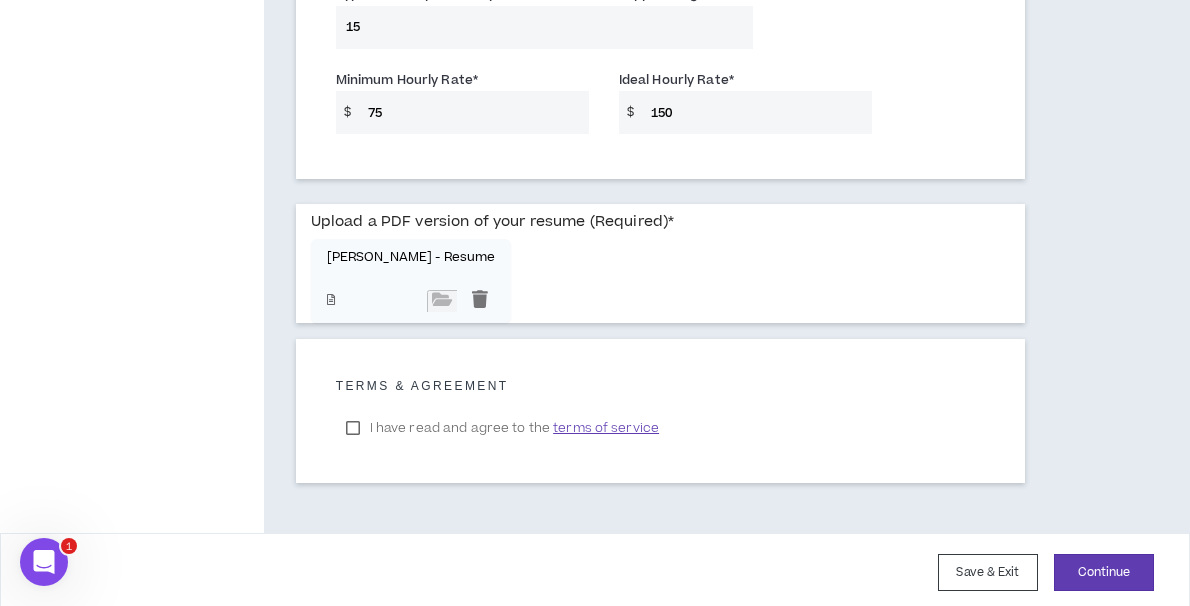scroll, scrollTop: 1597, scrollLeft: 0, axis: vertical 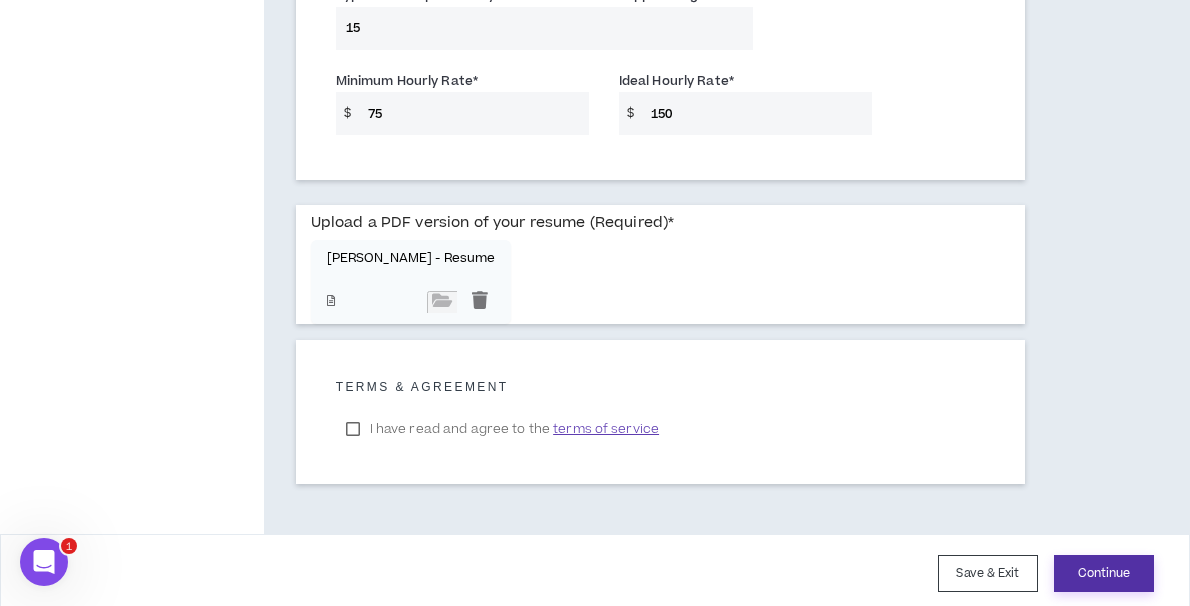 click on "Continue" at bounding box center [1104, 573] 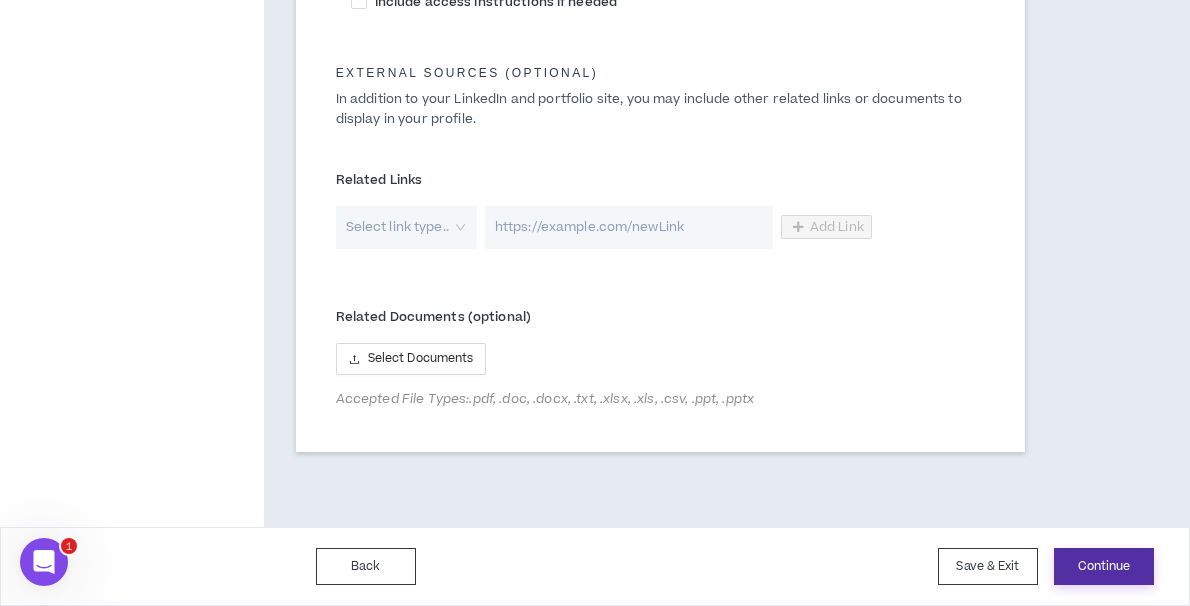 scroll, scrollTop: 1, scrollLeft: 0, axis: vertical 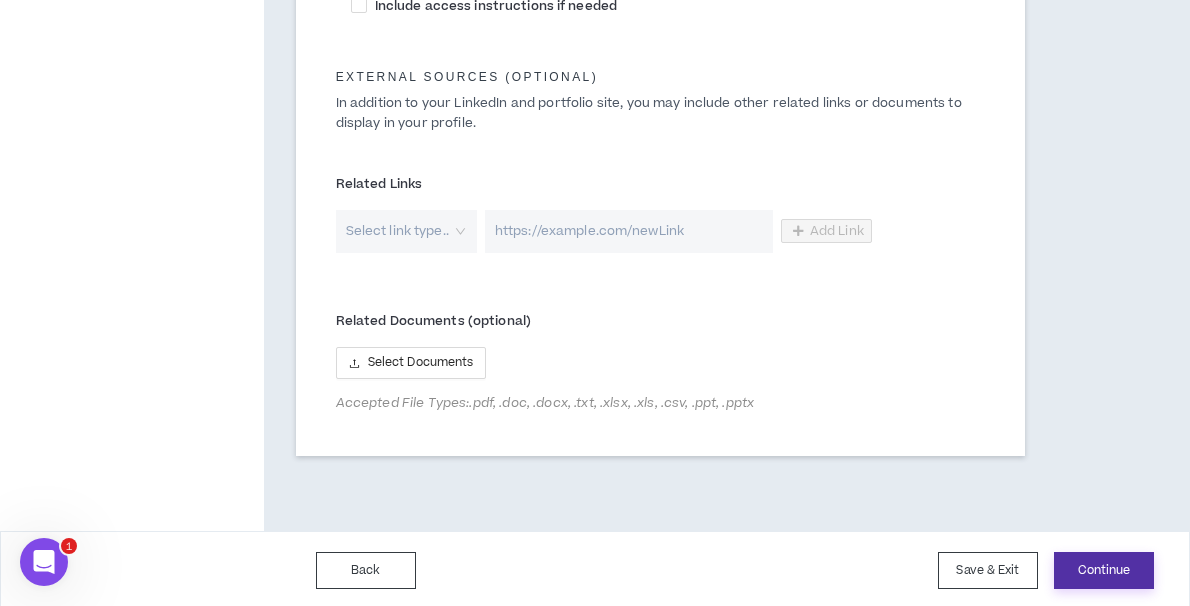 click on "Continue" at bounding box center [1104, 570] 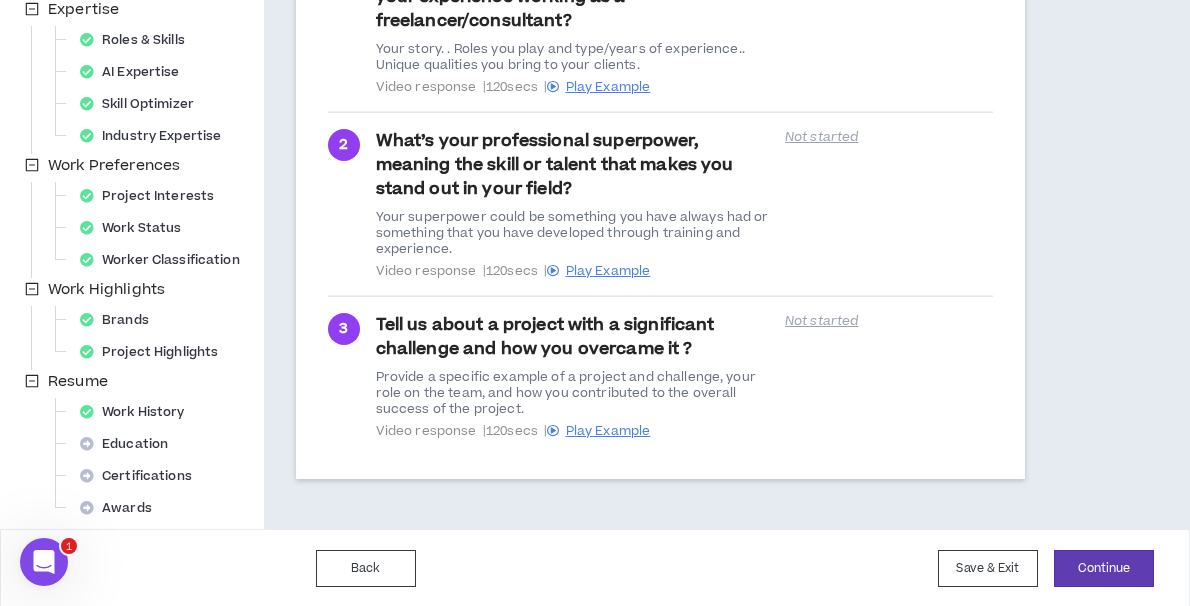 scroll, scrollTop: 423, scrollLeft: 0, axis: vertical 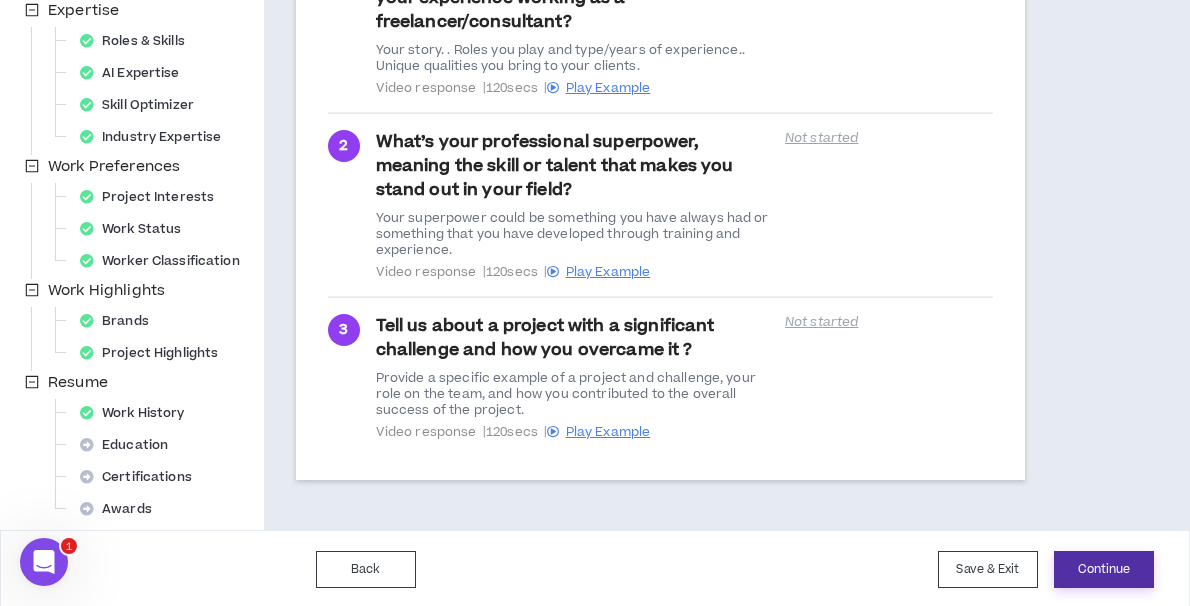 click on "Continue" at bounding box center [1104, 569] 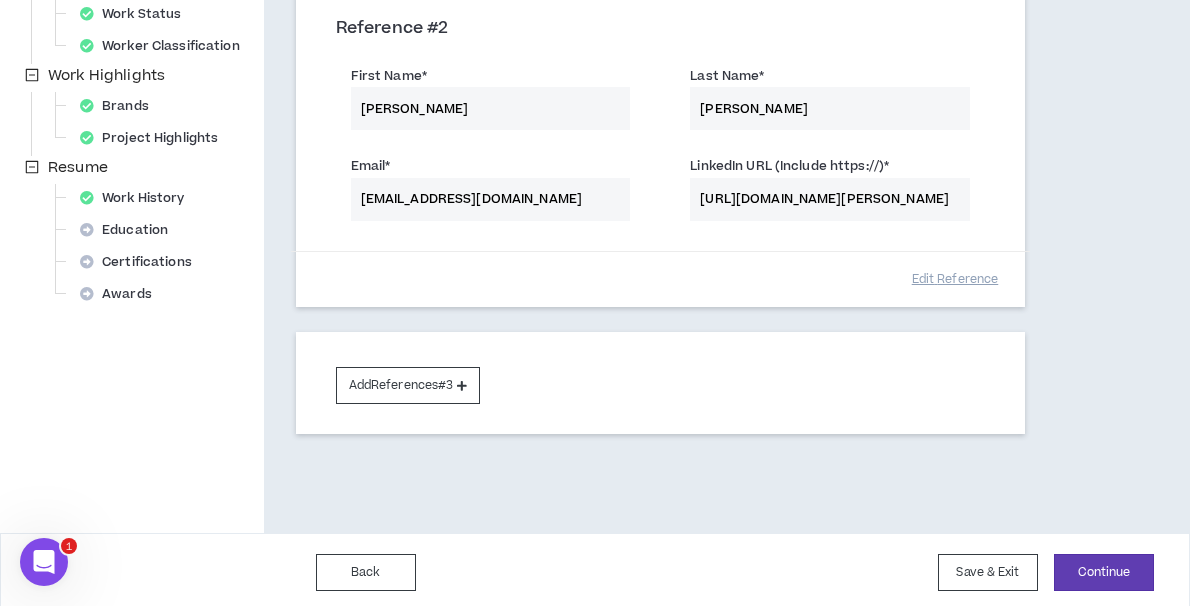 scroll, scrollTop: 637, scrollLeft: 0, axis: vertical 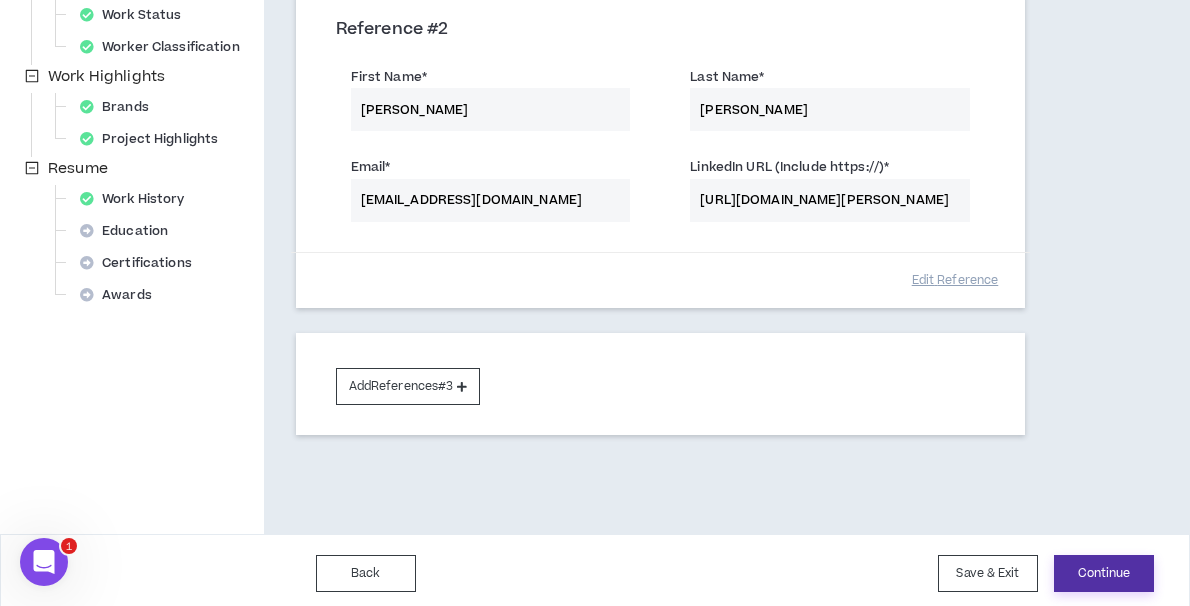 click on "Continue" at bounding box center (1104, 573) 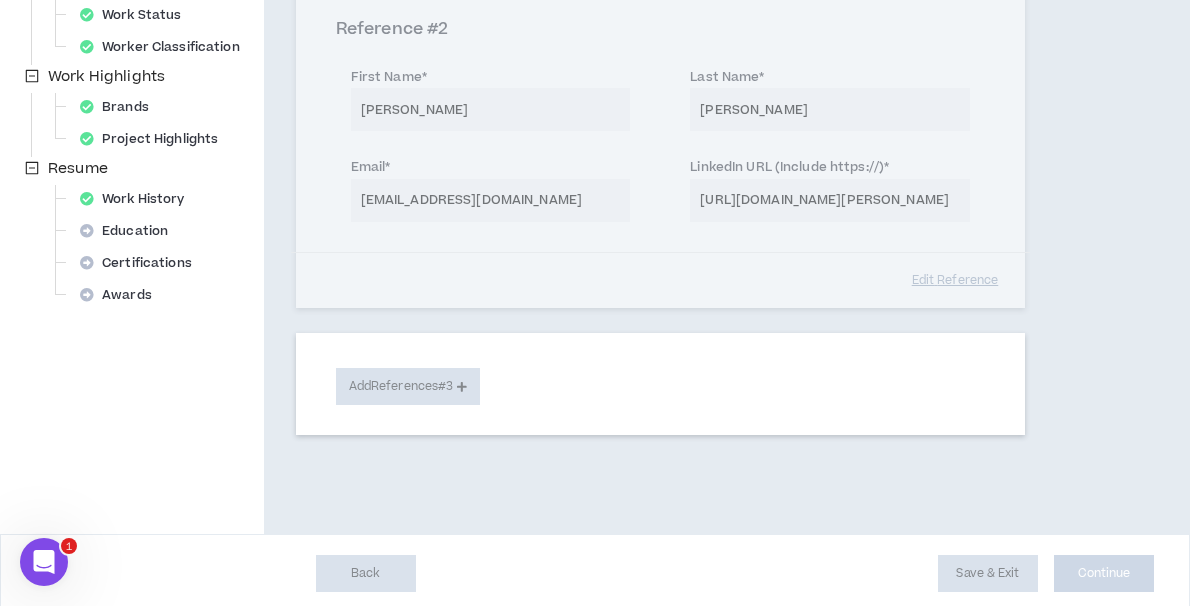 select on "***" 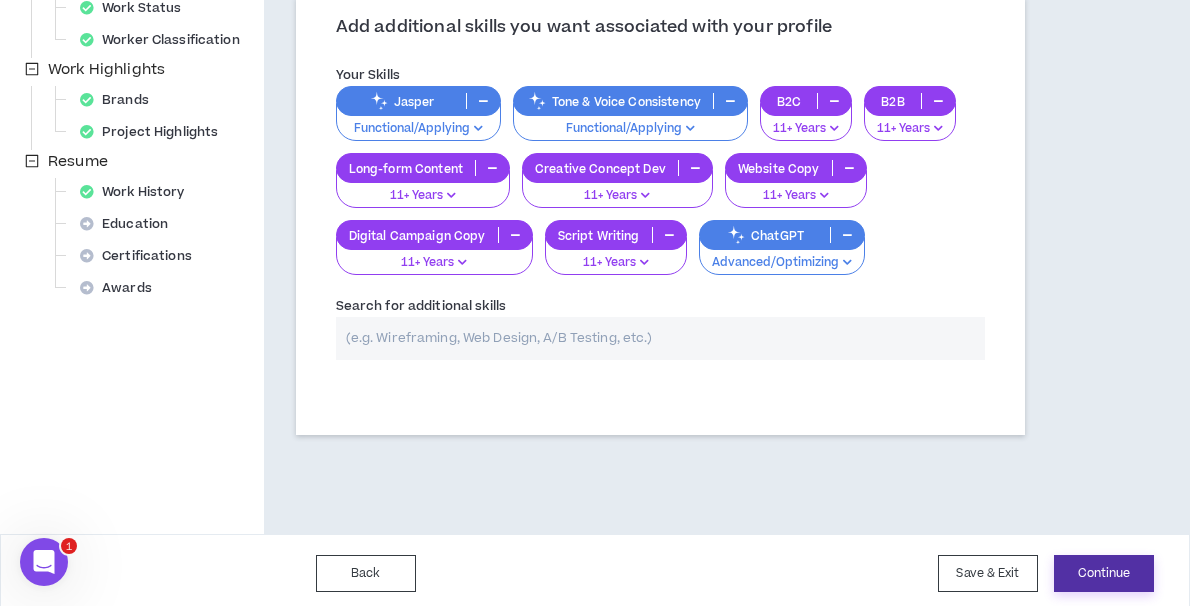 scroll, scrollTop: 643, scrollLeft: 0, axis: vertical 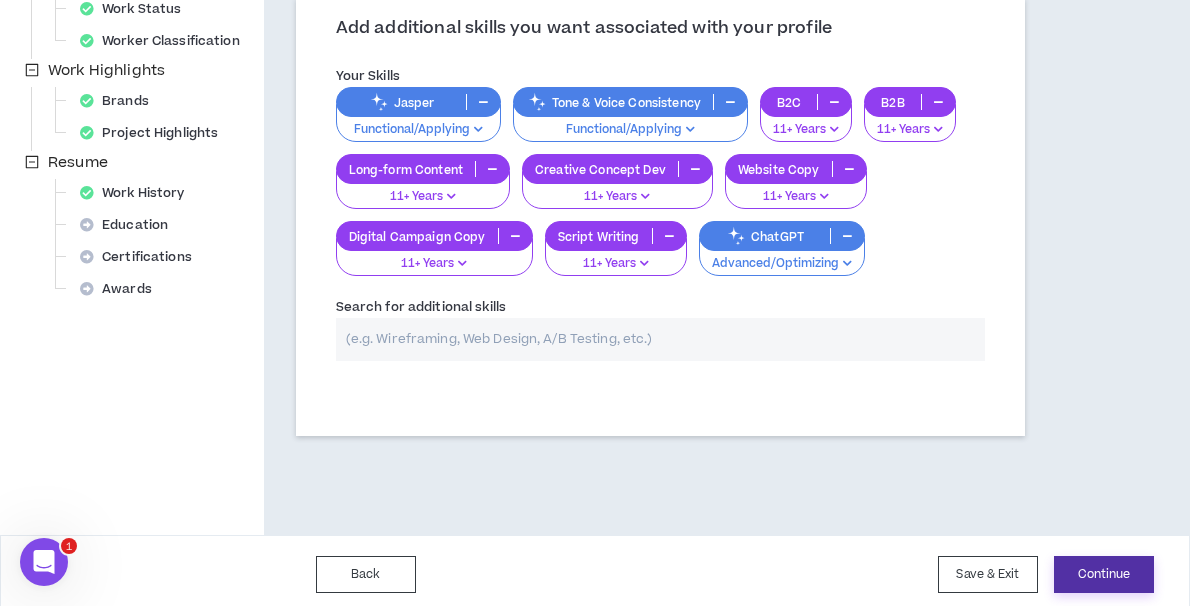 click on "Continue" at bounding box center [1104, 574] 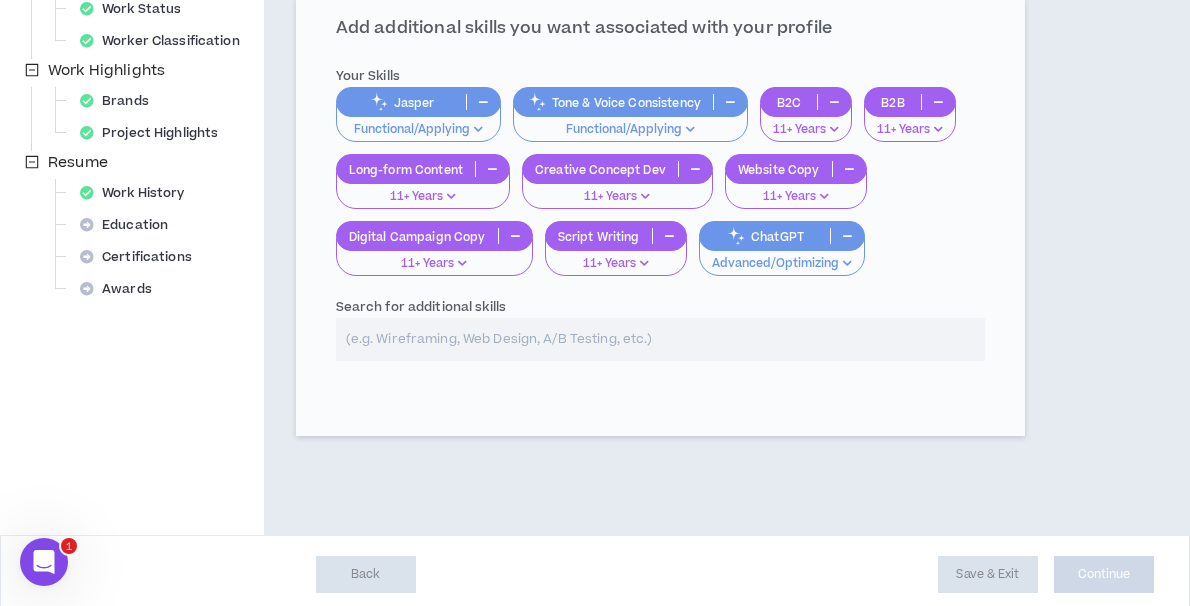 select on "*" 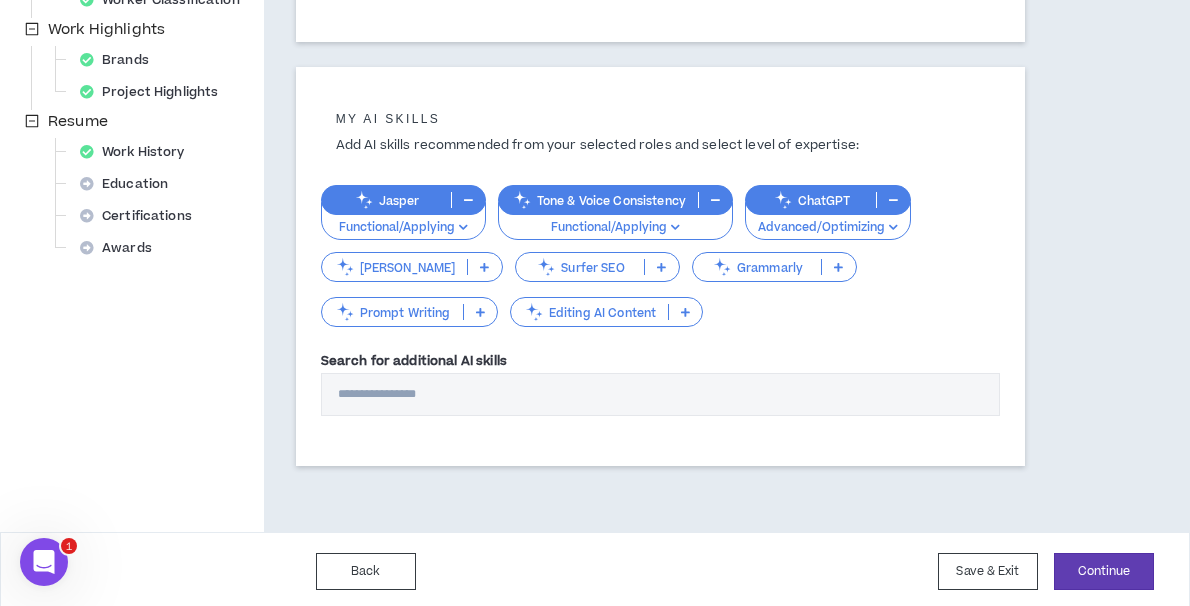 scroll, scrollTop: 683, scrollLeft: 0, axis: vertical 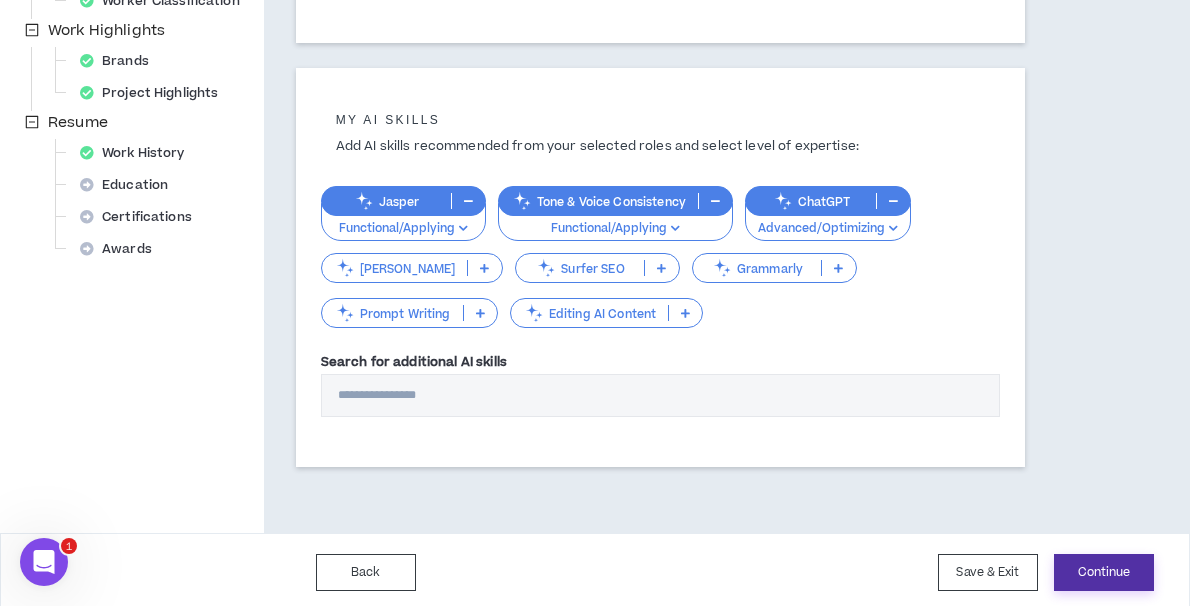 click on "Continue" at bounding box center [1104, 572] 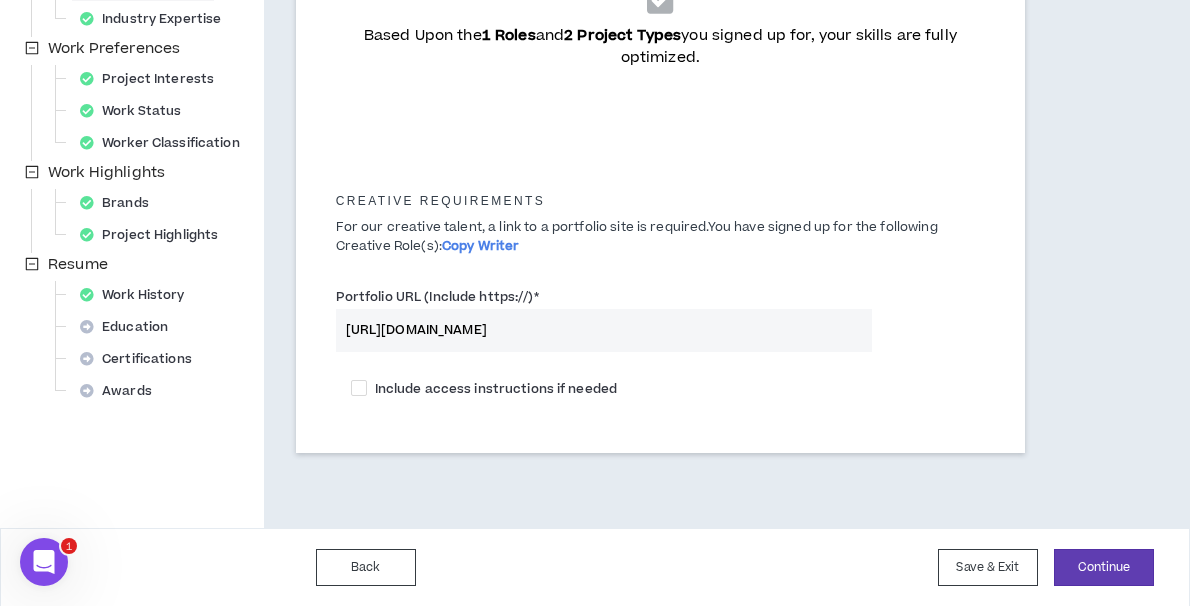 scroll, scrollTop: 539, scrollLeft: 0, axis: vertical 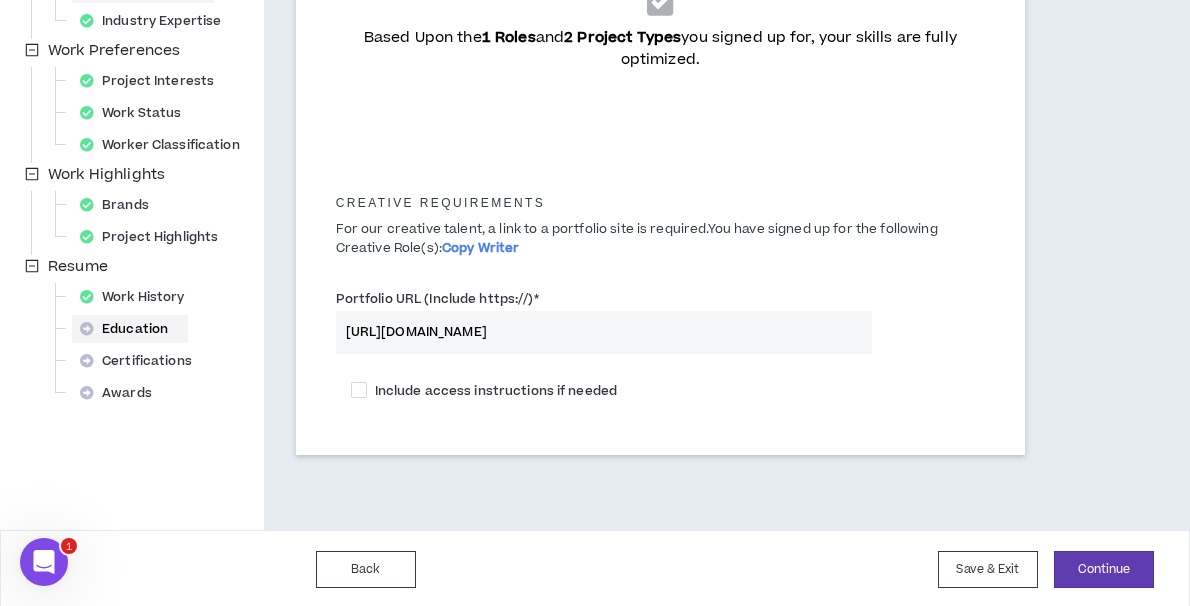 click on "Education" at bounding box center (130, 329) 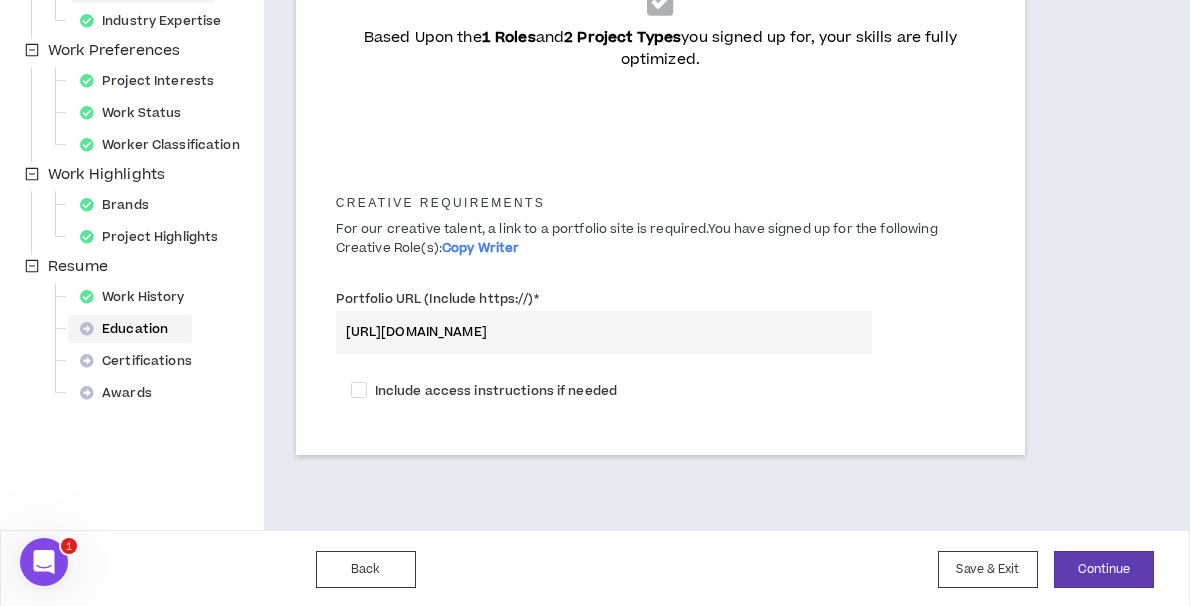 click on "Education" at bounding box center (130, 329) 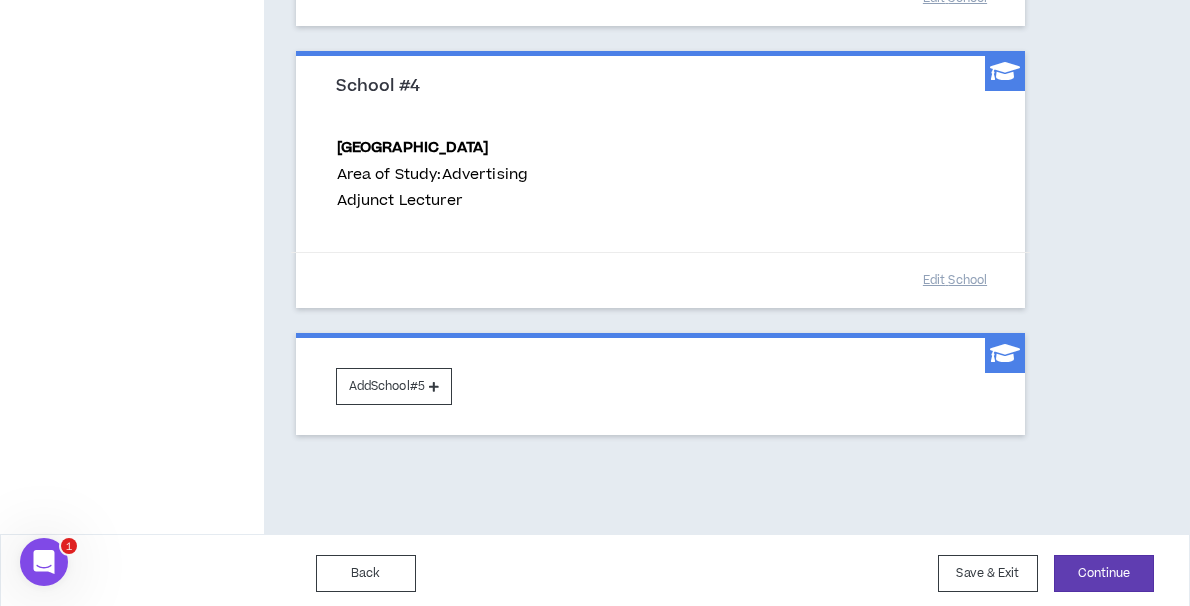 scroll, scrollTop: 1014, scrollLeft: 0, axis: vertical 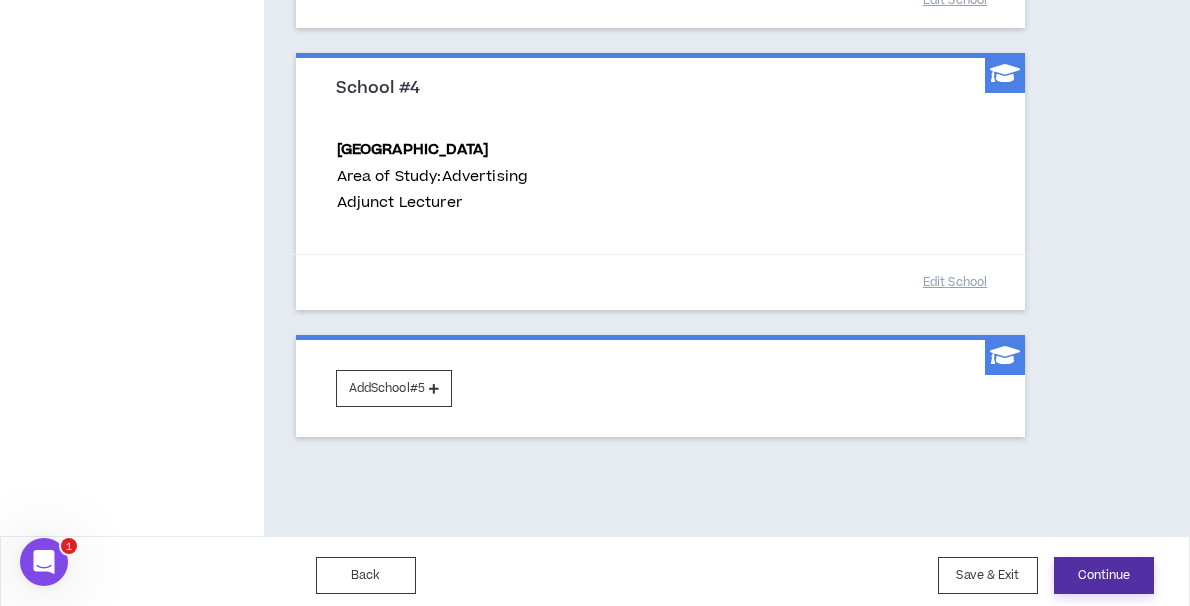 click on "Continue" at bounding box center [1104, 575] 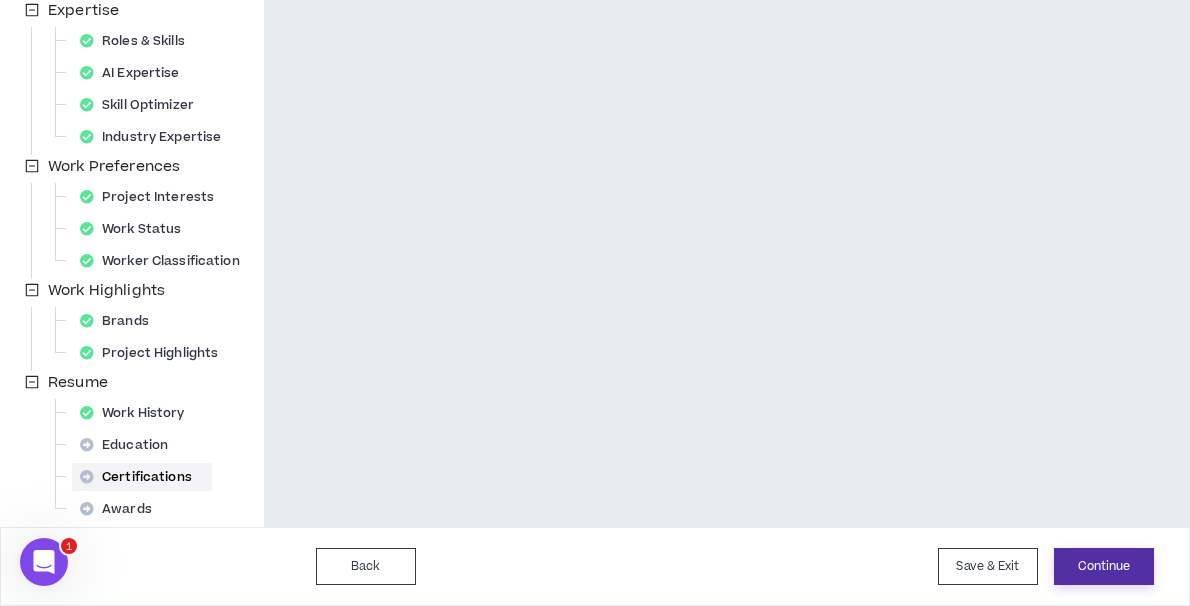 scroll, scrollTop: 423, scrollLeft: 0, axis: vertical 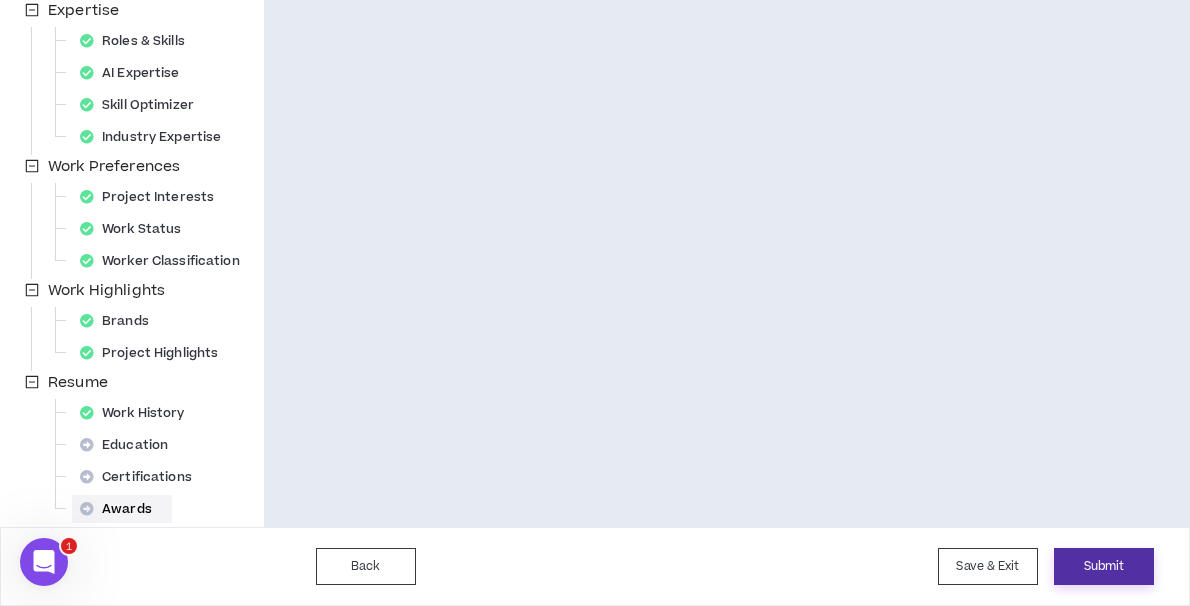 click on "Submit" at bounding box center [1104, 566] 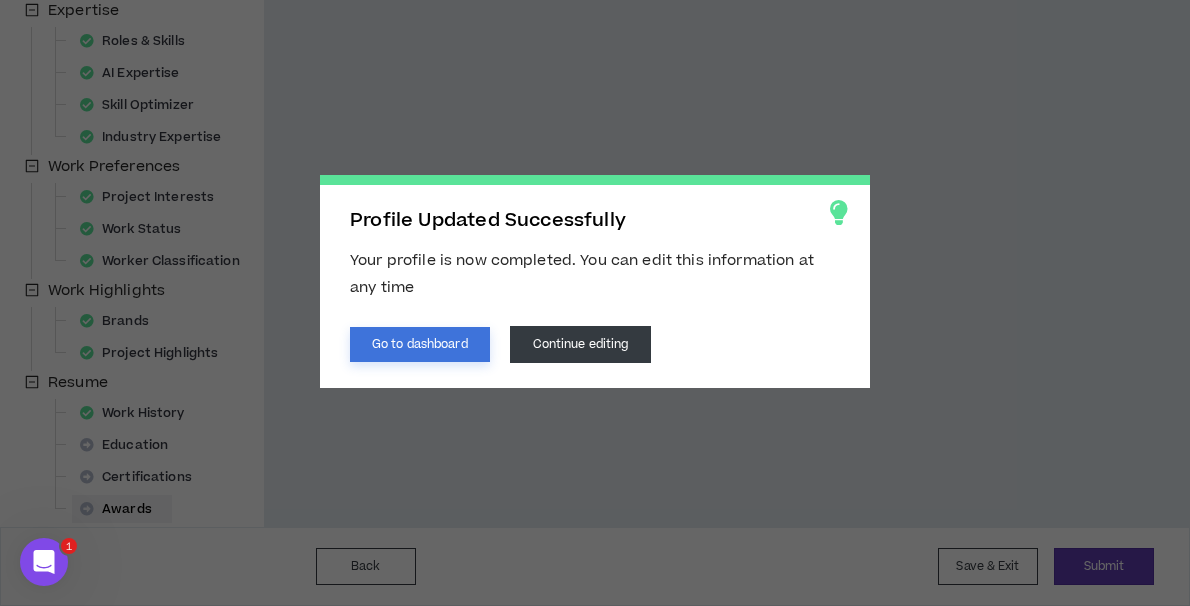 click on "Go to dashboard" at bounding box center [420, 344] 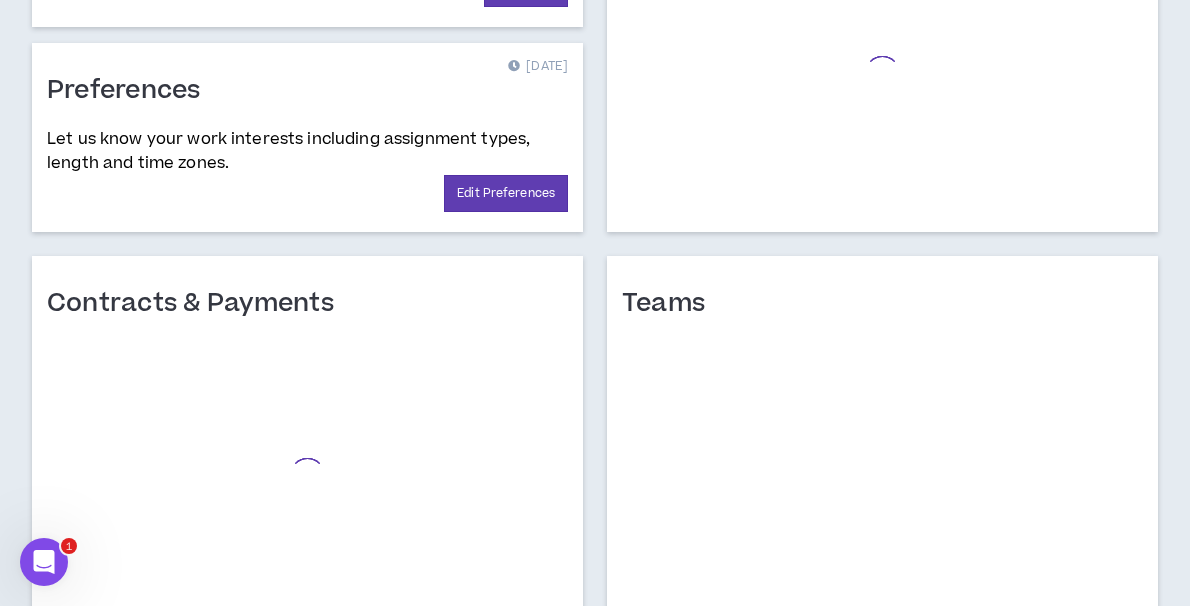 scroll, scrollTop: 1066, scrollLeft: 0, axis: vertical 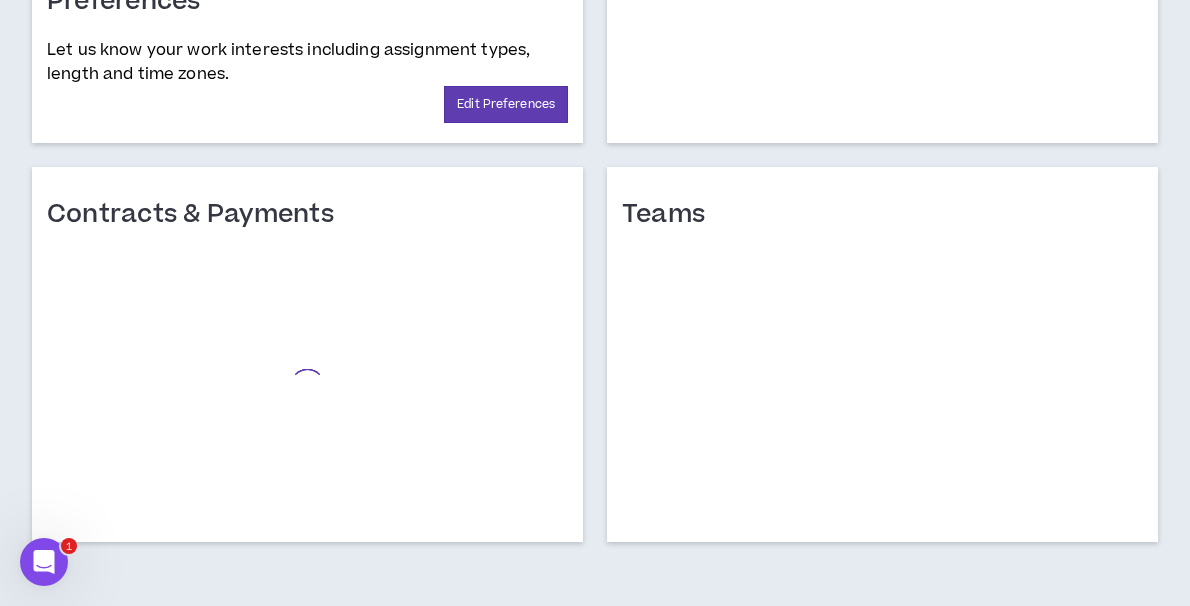 click 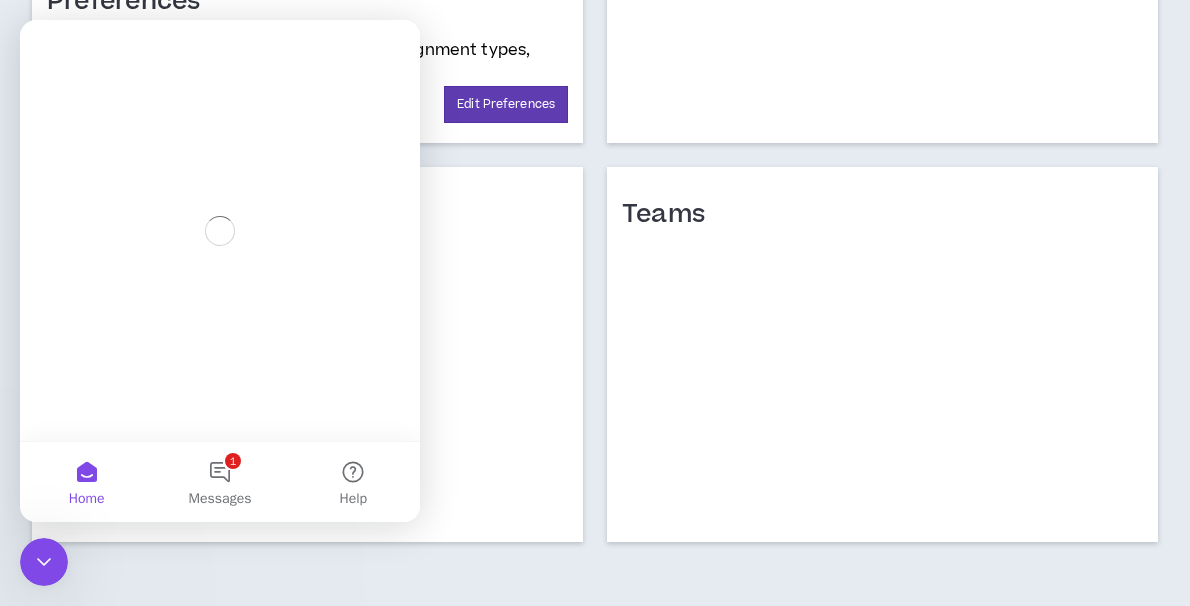 scroll, scrollTop: 0, scrollLeft: 0, axis: both 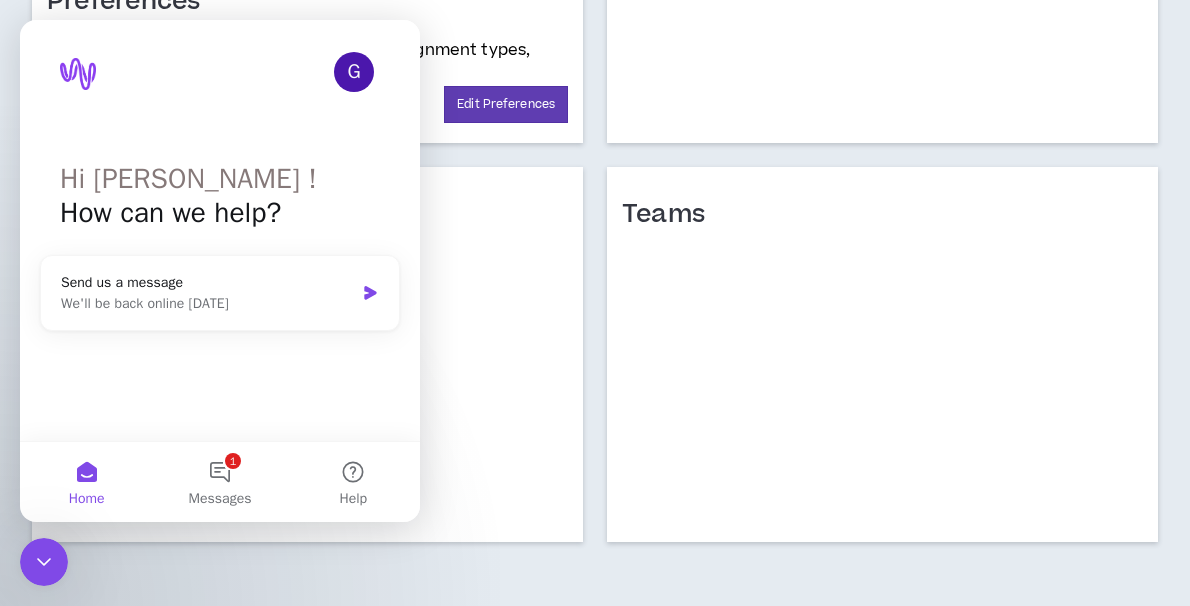 click at bounding box center (882, 386) 